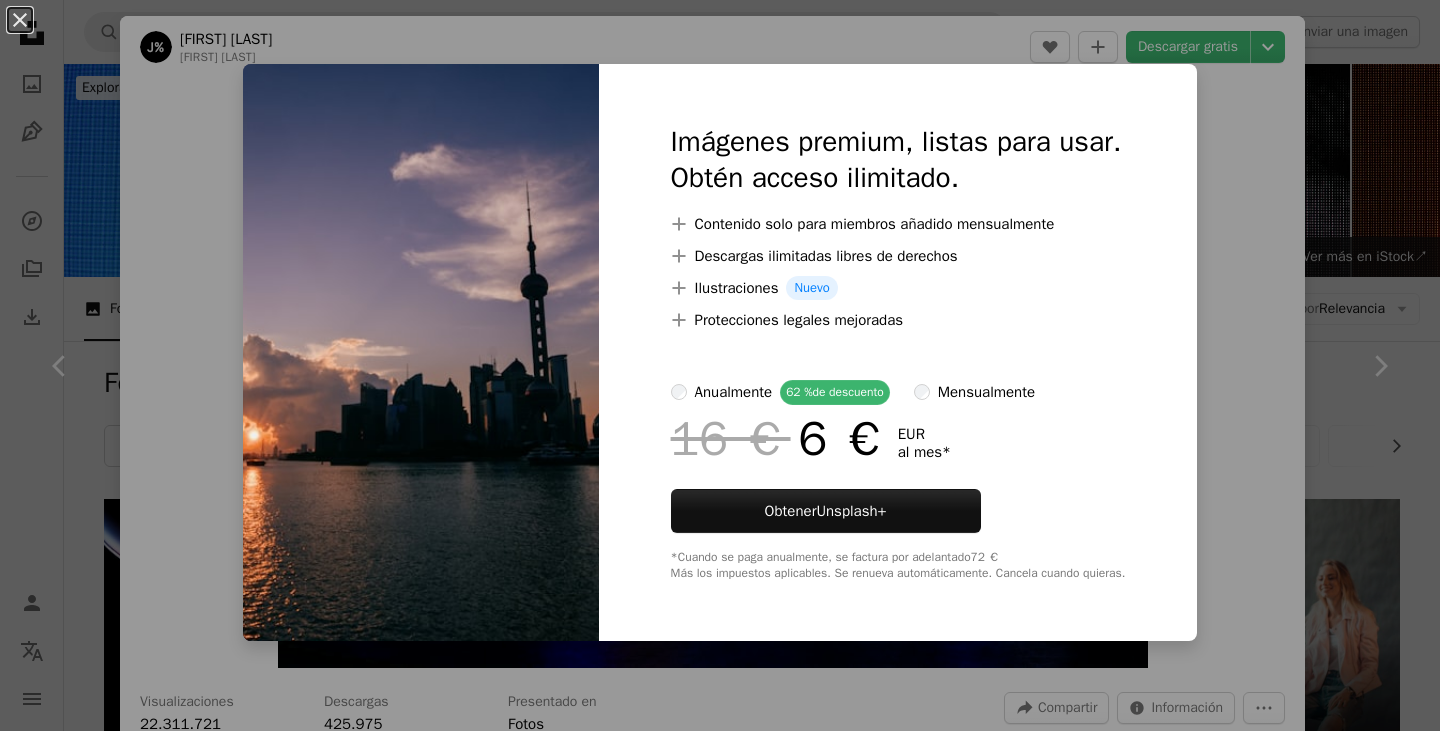 scroll, scrollTop: 4700, scrollLeft: 0, axis: vertical 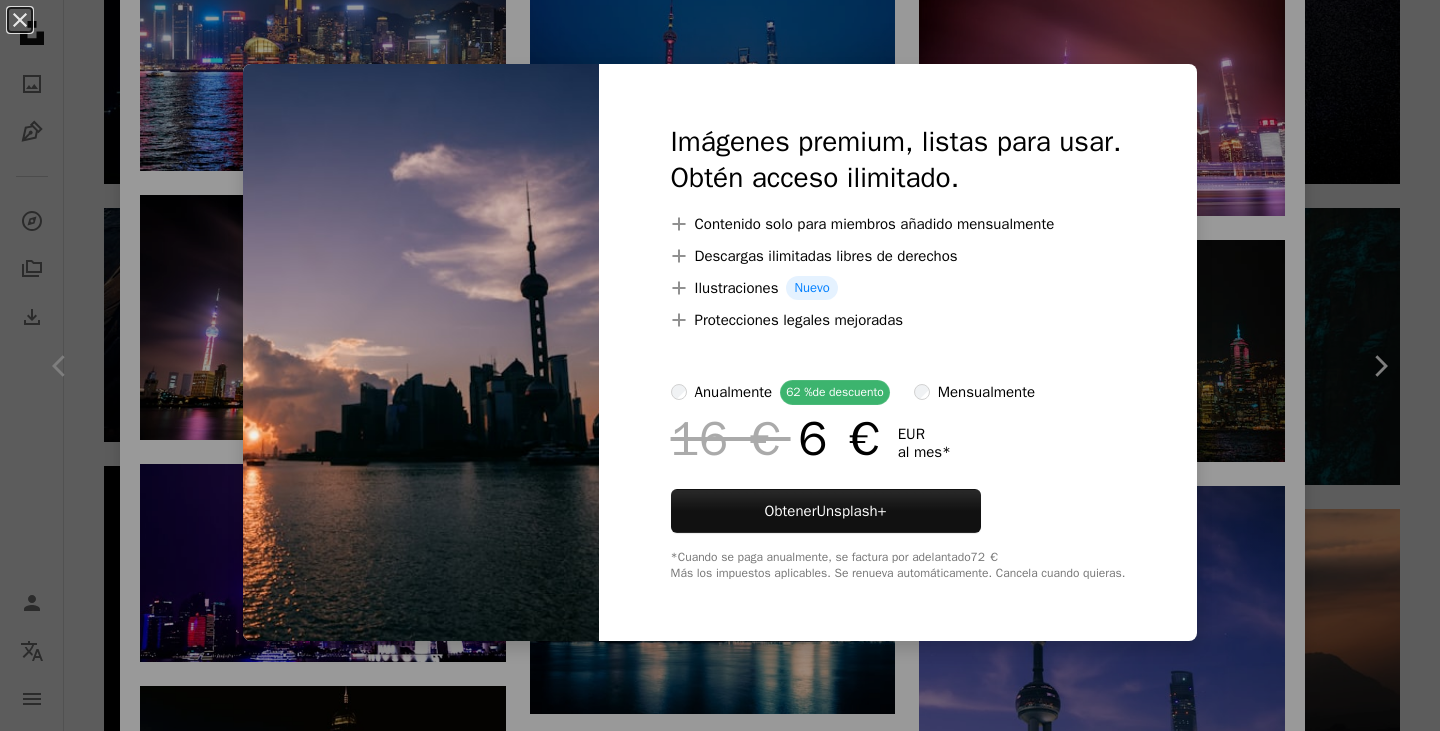 drag, startPoint x: 896, startPoint y: 40, endPoint x: 896, endPoint y: 65, distance: 25 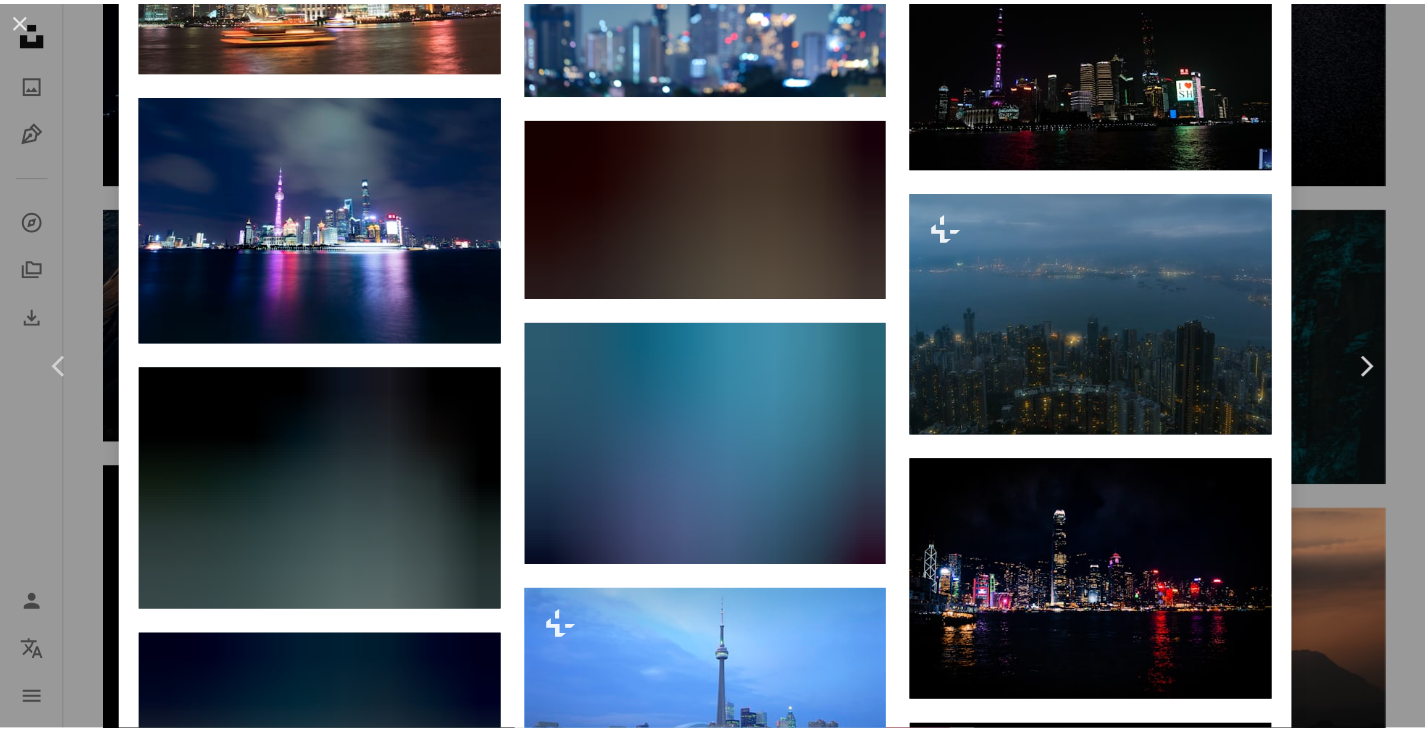 scroll, scrollTop: 5727, scrollLeft: 0, axis: vertical 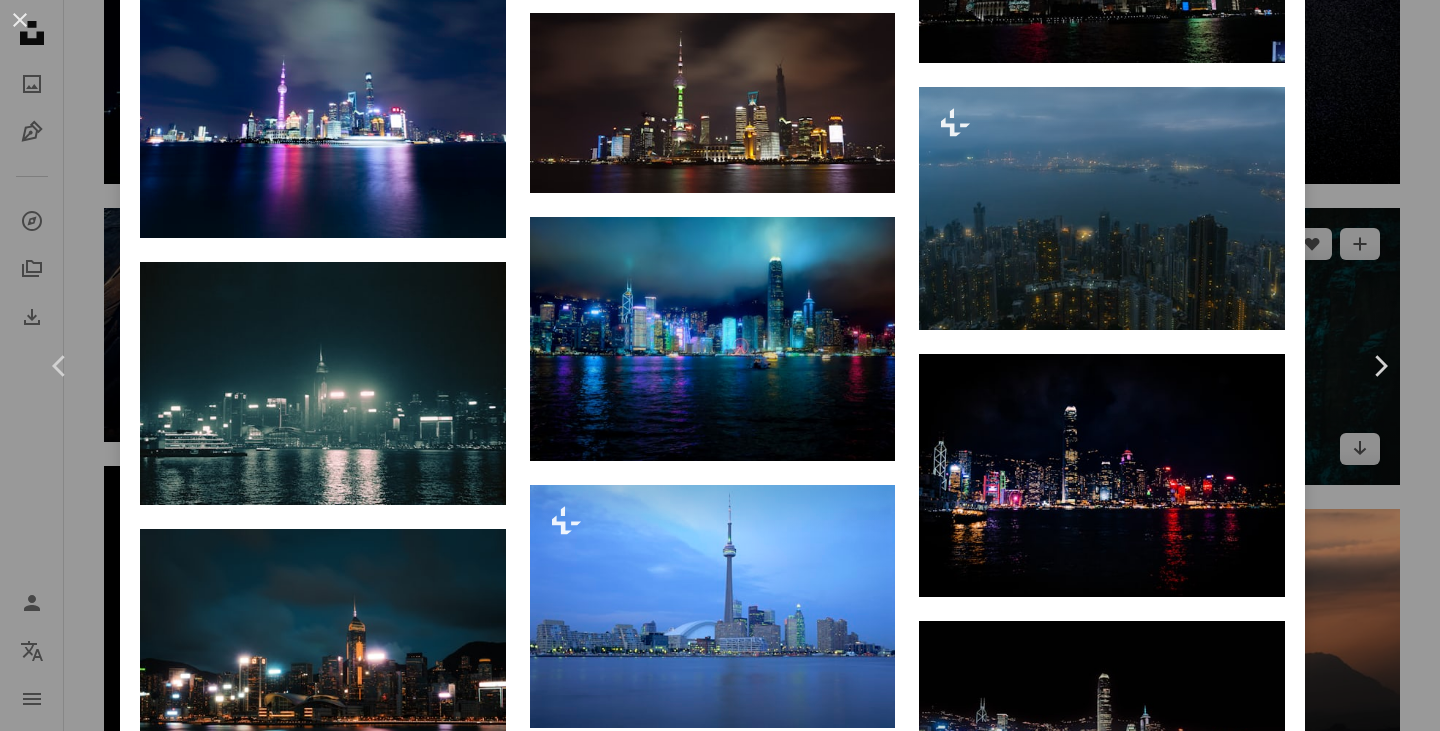 click on "An X shape Chevron left Chevron right [PERSON] A heart A plus sign Descargar gratis Chevron down Zoom in Visualizaciones 22.311.721 Descargas 425.975 Presentado en Fotos A forward-right arrow Compartir Info icon Información More Actions A map marker [CITY], [COUNTRY] Calendar outlined Publicado el  23 de septiembre de 2018 Camera Leica Q Safety Uso gratuito bajo la  Licencia Unsplash papel tapiz edificio ciudad fondos de escritorio China urbano Shanghái Paisaje urbano Wallpapers Fondos ciudad rascacielos Luces de la ciudad centro increíble fondo de pantalla fondos de escritorio puerto iluminado Fondos de Google Imágenes de dominio público Explora imágenes premium relacionadas en iStock  |  Ahorra un 20 % con el código UNSPLASH20 Ver más en iStock  ↗️ Imágenes relacionadas A heart A plus sign he lihuo Arrow pointing down Plus sign for Unsplash+ A heart A plus sign [PERSON] Para  Unsplash+ A lock Descargar A heart A plus sign [PERSON] Disponible para contratación A heart" at bounding box center [720, 365] 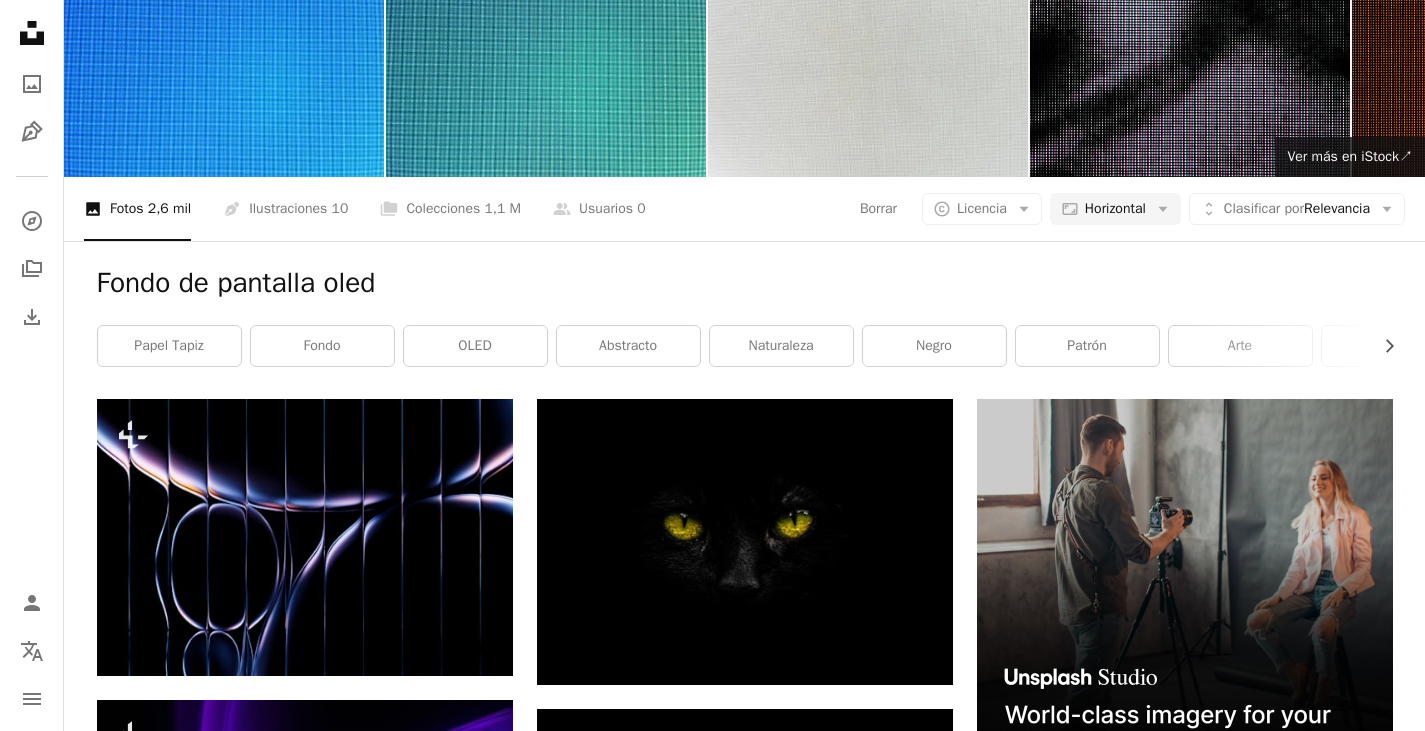 scroll, scrollTop: 0, scrollLeft: 0, axis: both 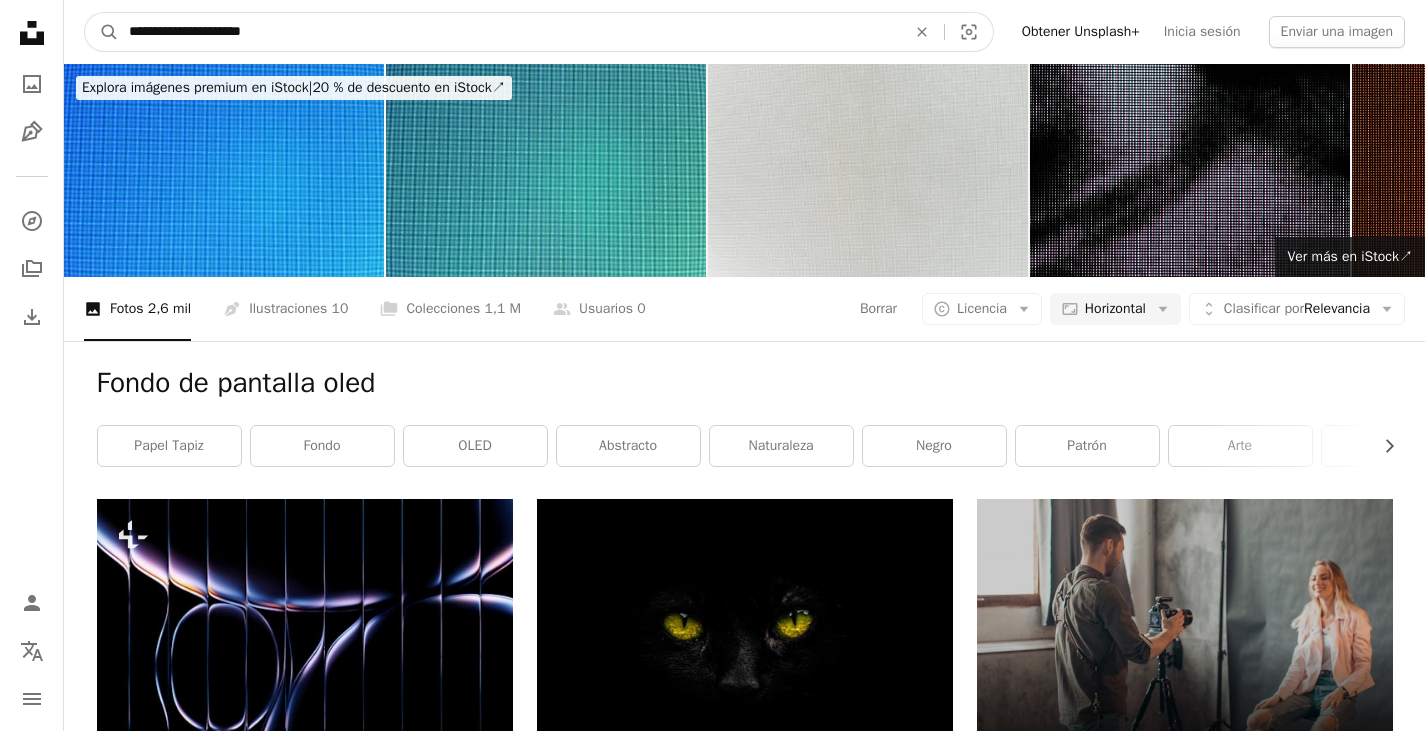 click on "**********" at bounding box center (509, 32) 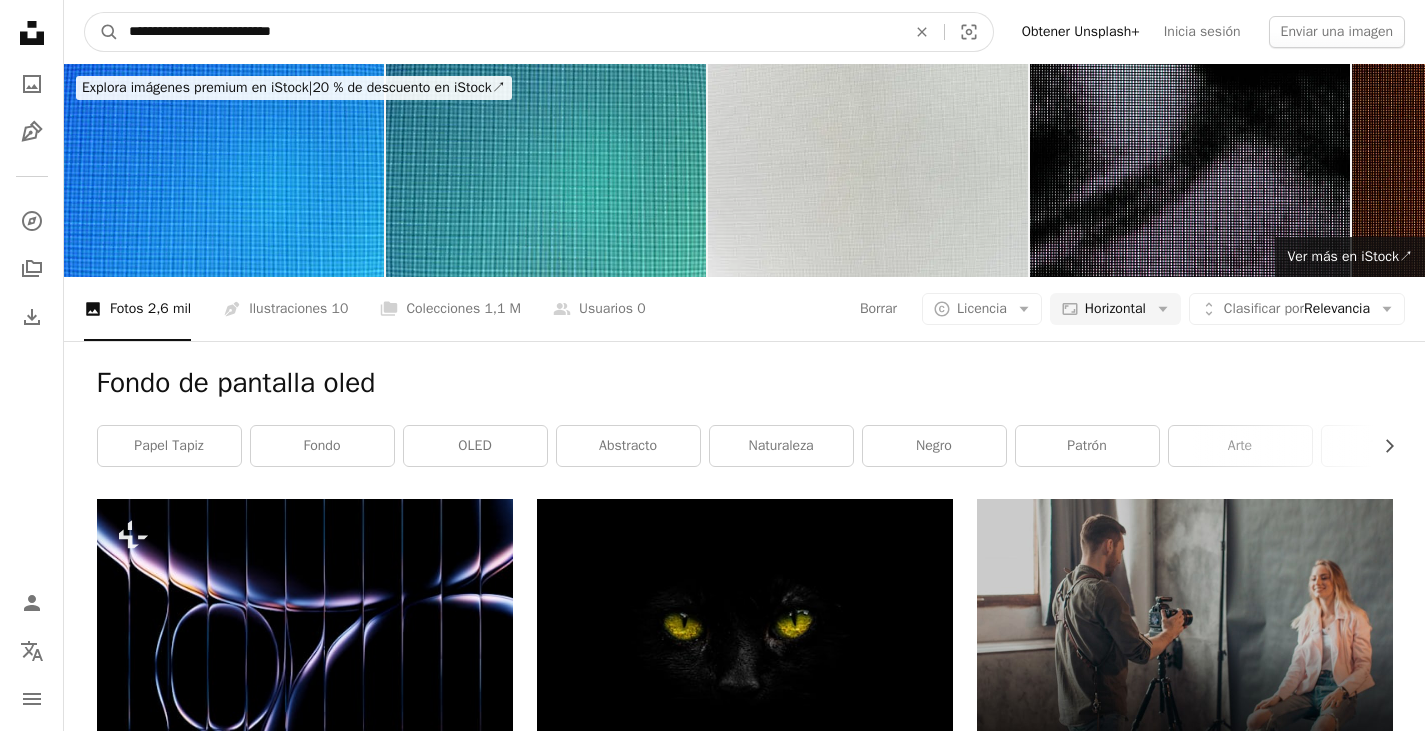 type on "**********" 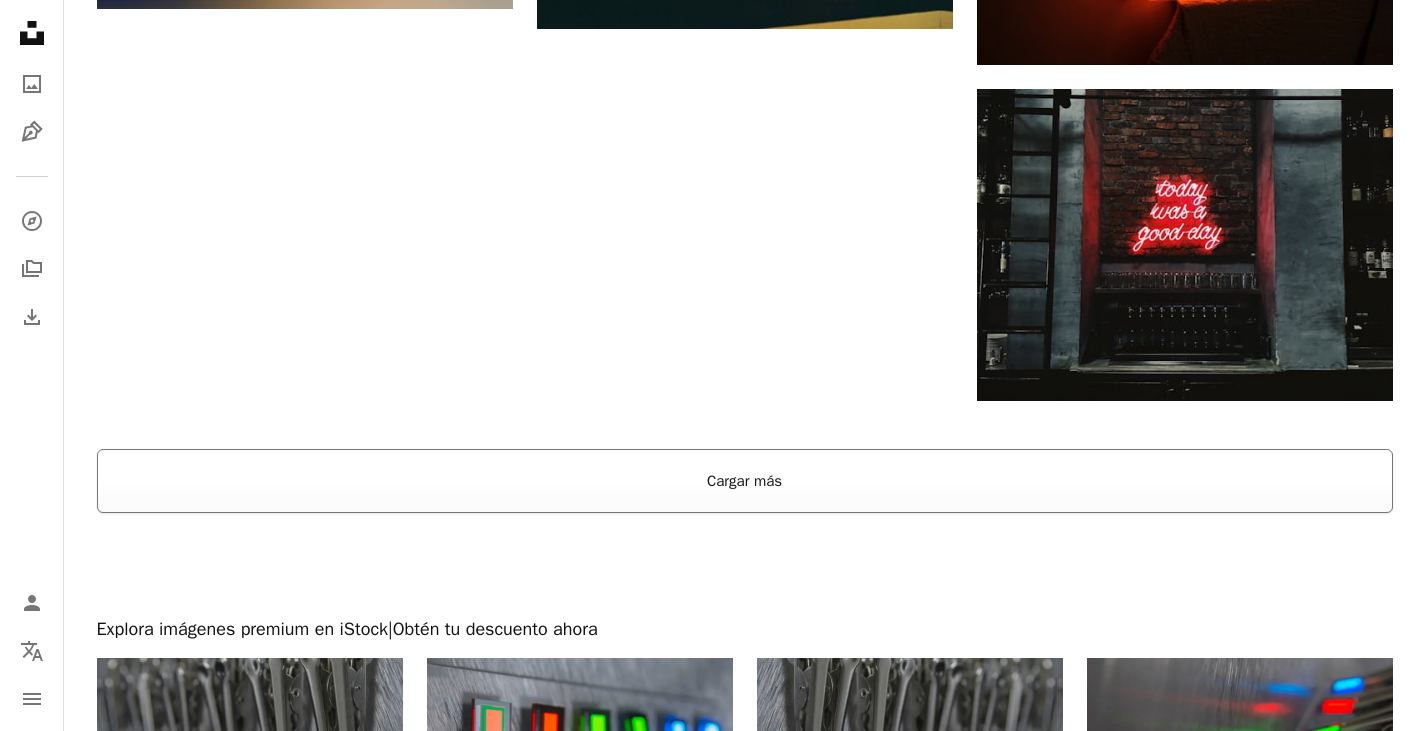 scroll, scrollTop: 2600, scrollLeft: 0, axis: vertical 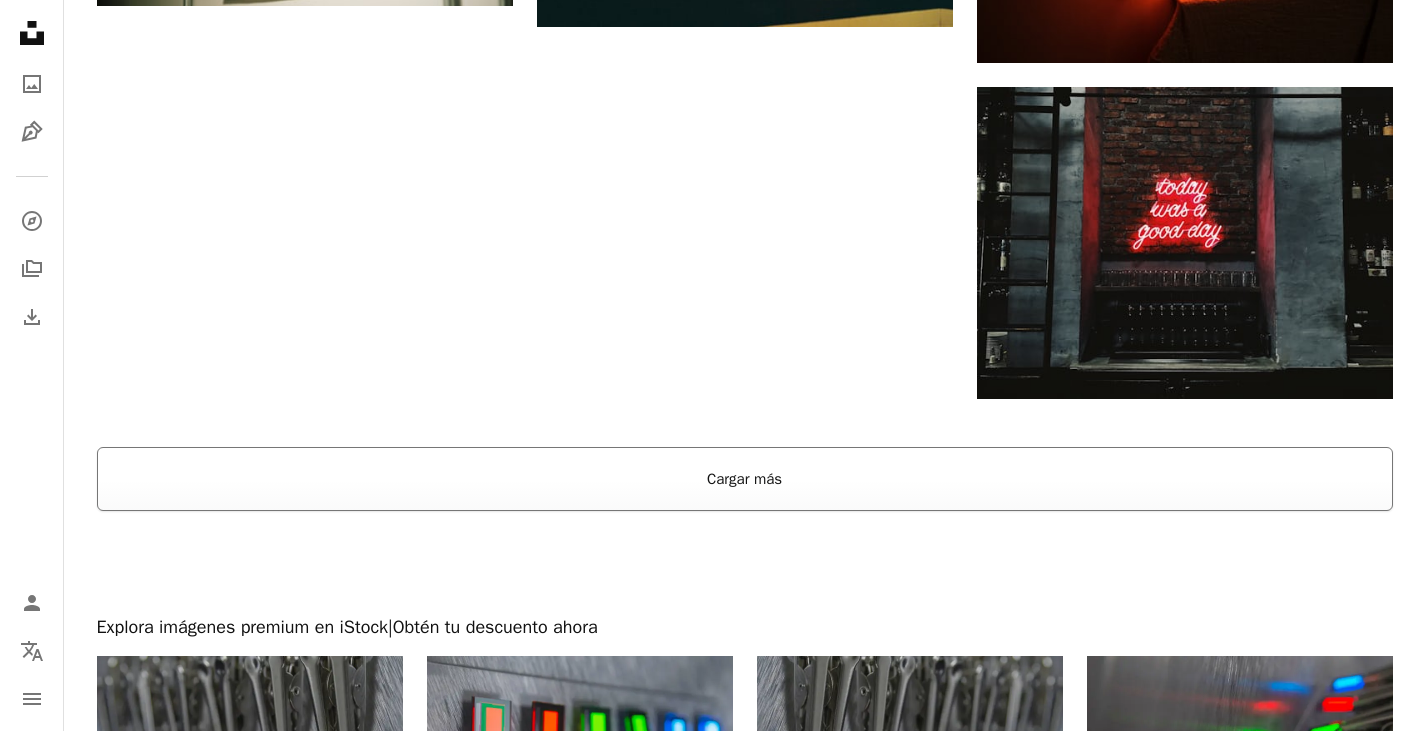 click on "Cargar más" at bounding box center [745, 479] 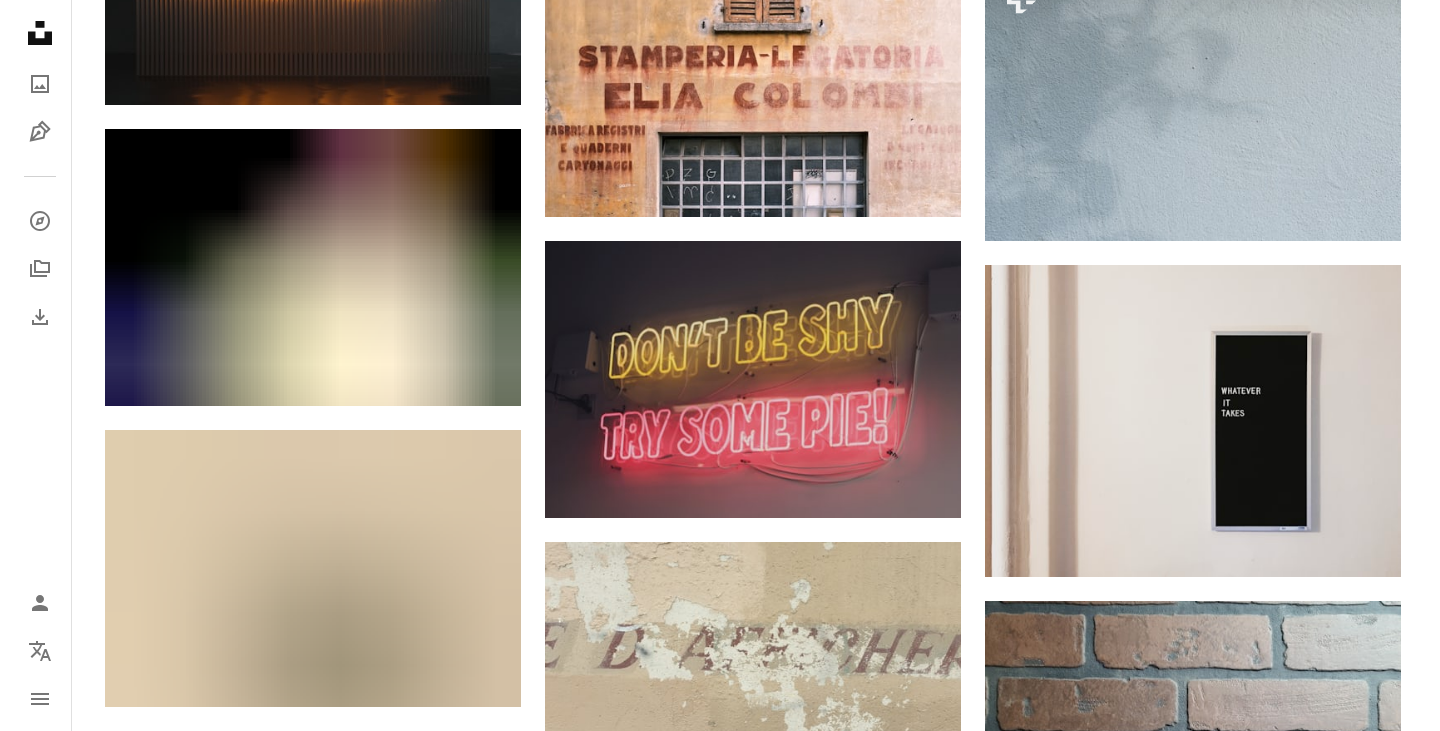 scroll, scrollTop: 10100, scrollLeft: 0, axis: vertical 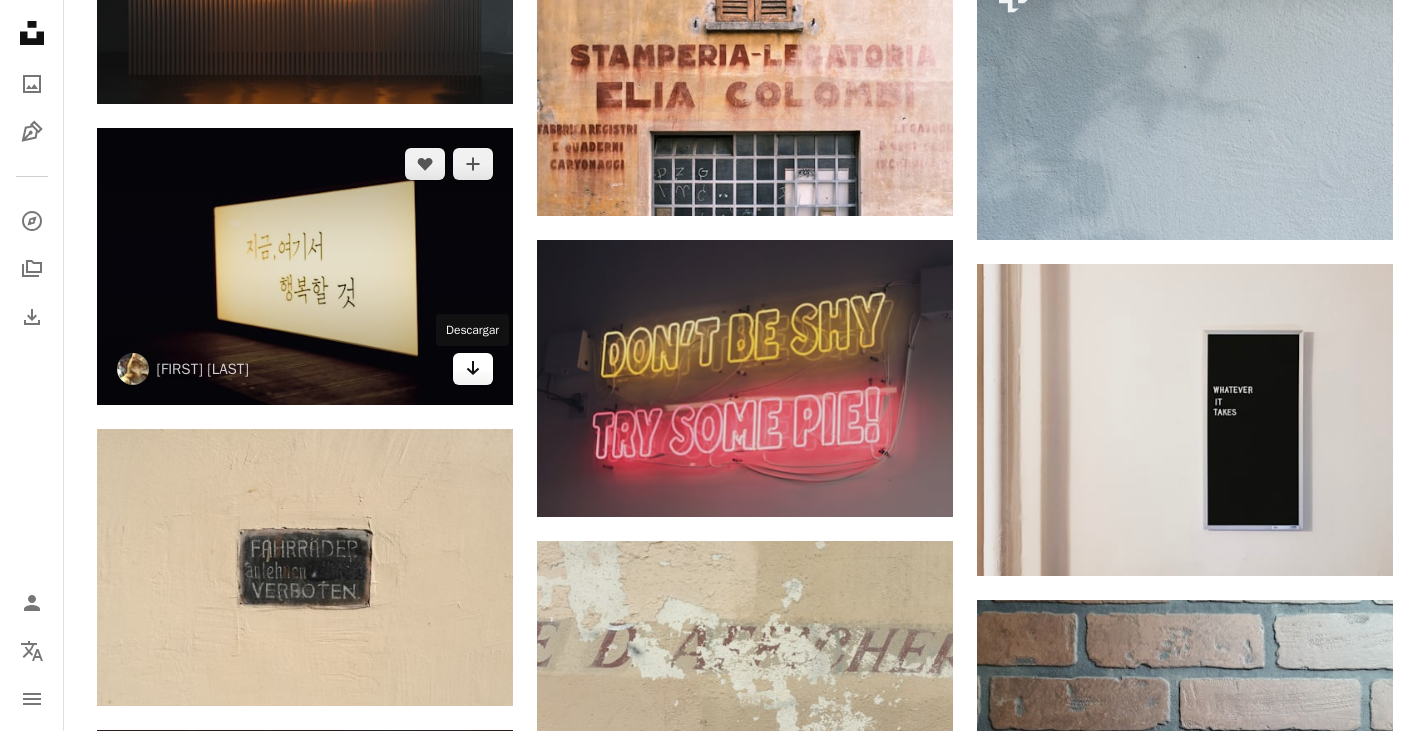 click 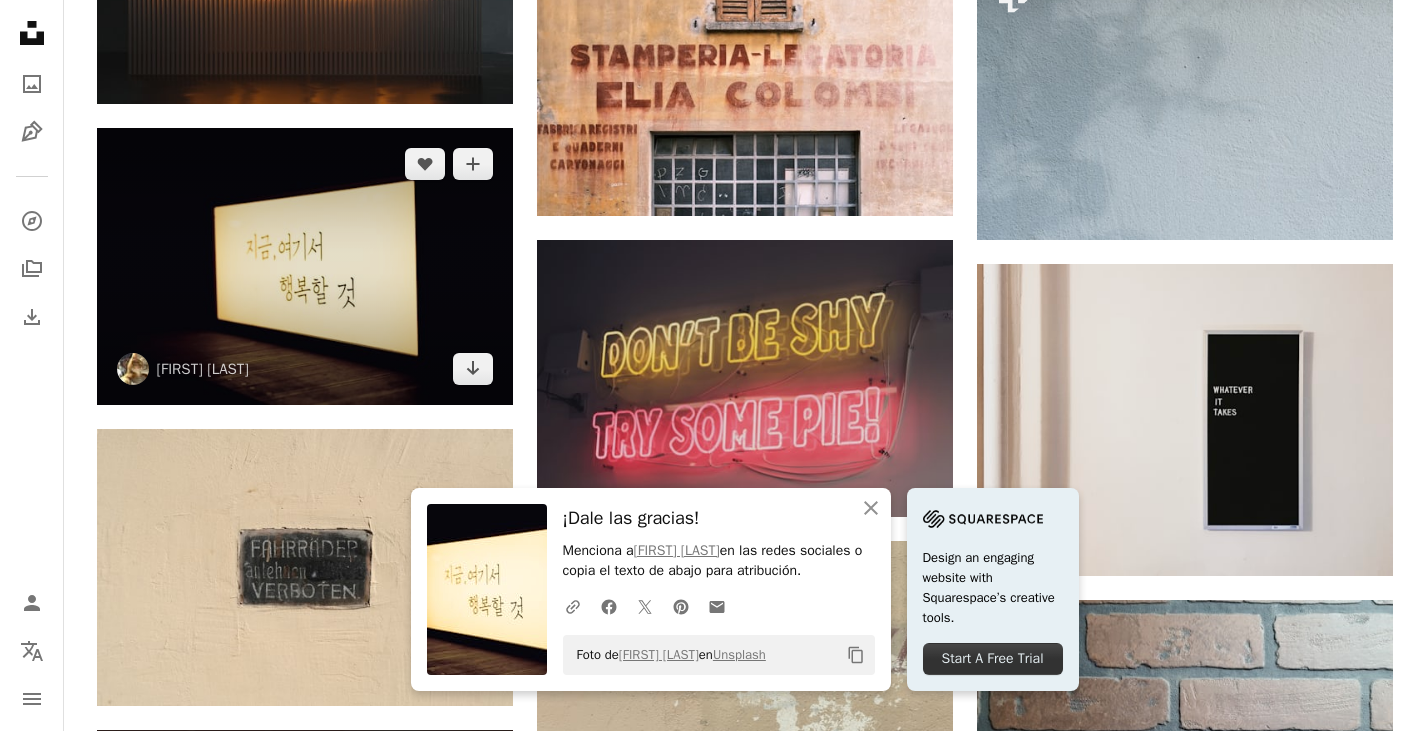 click at bounding box center (305, 266) 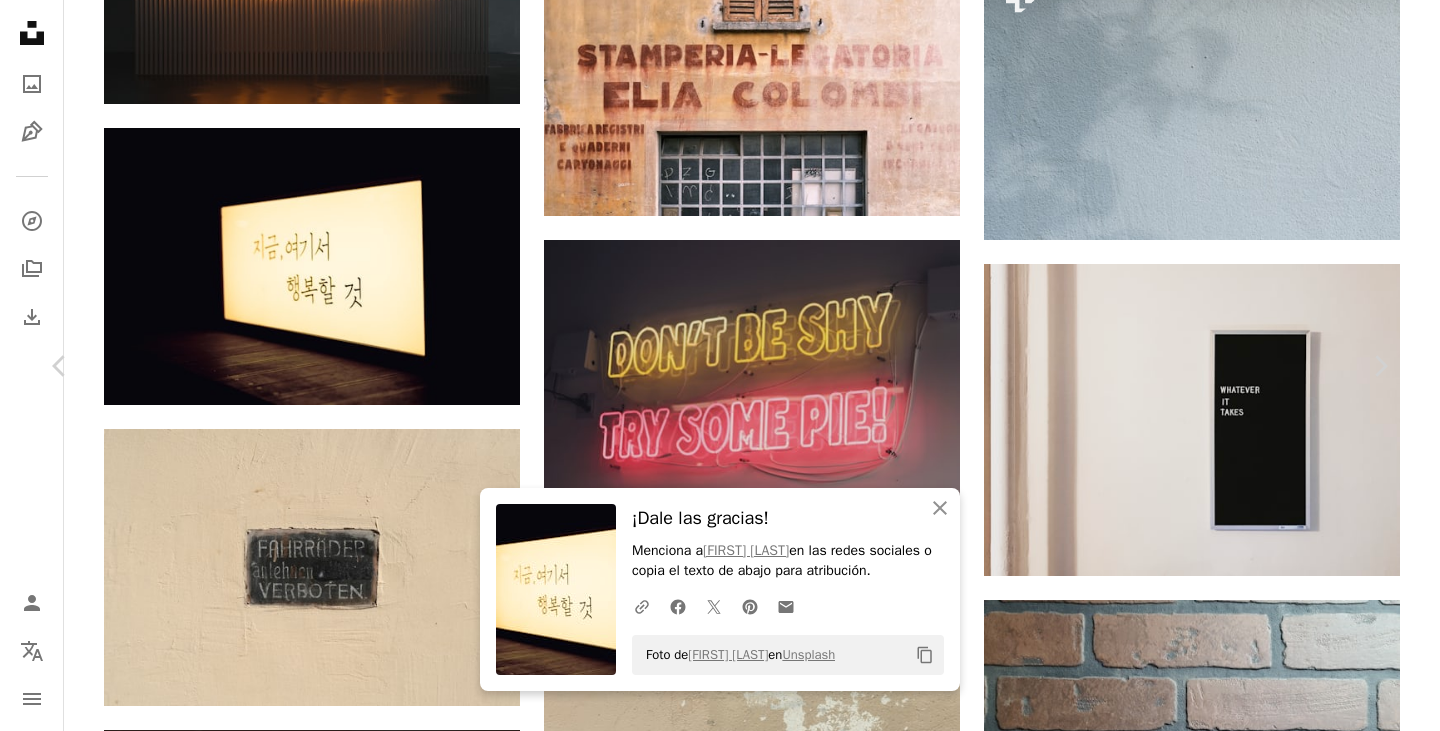 scroll, scrollTop: 400, scrollLeft: 0, axis: vertical 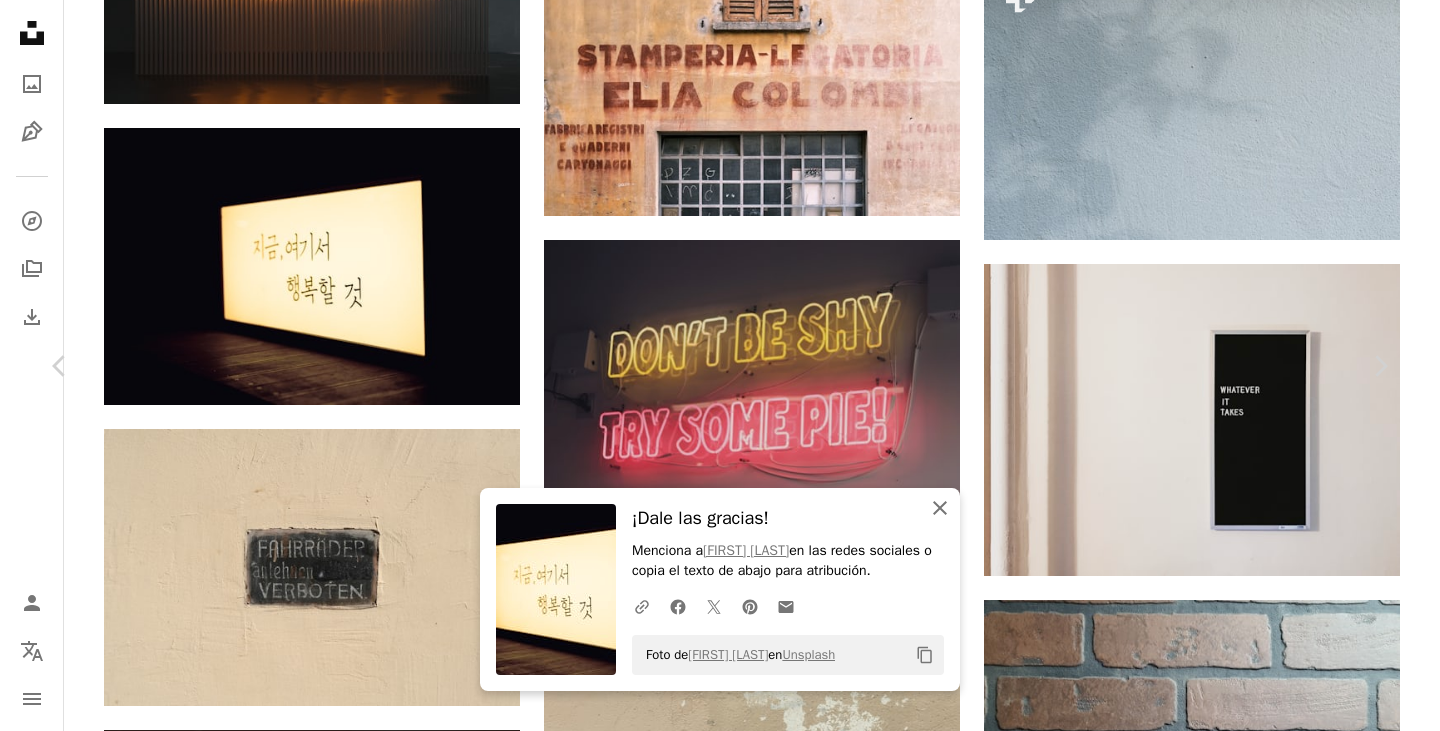 click on "An X shape" 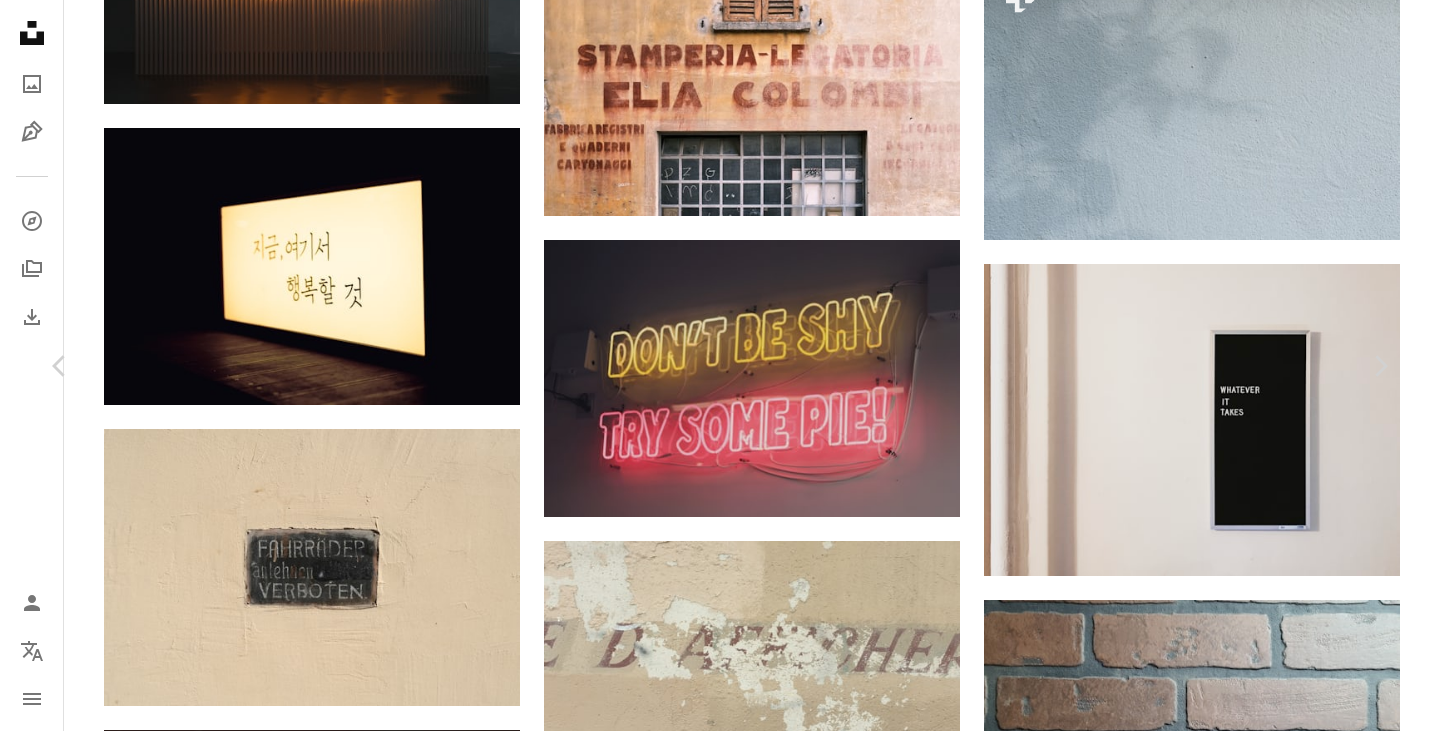 scroll, scrollTop: 2200, scrollLeft: 0, axis: vertical 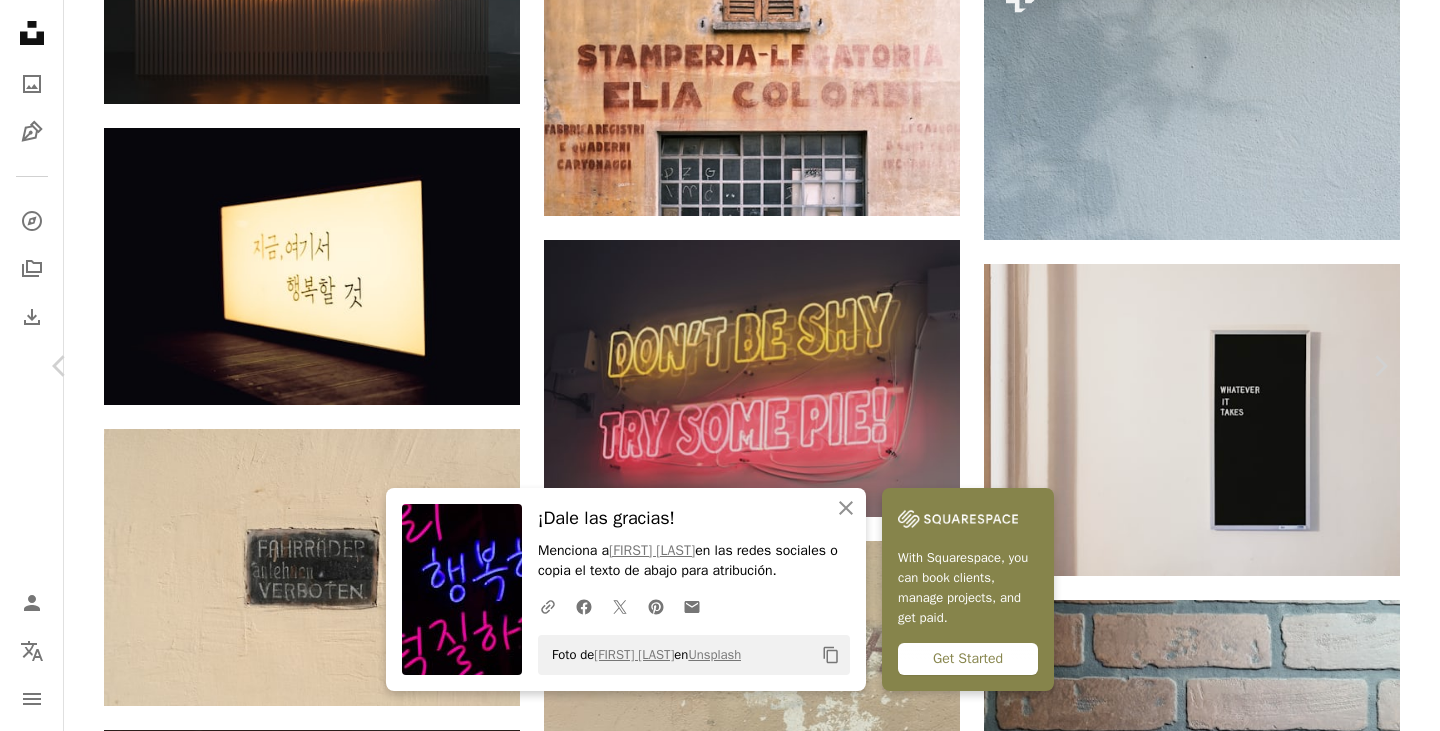 click at bounding box center (323, 4043) 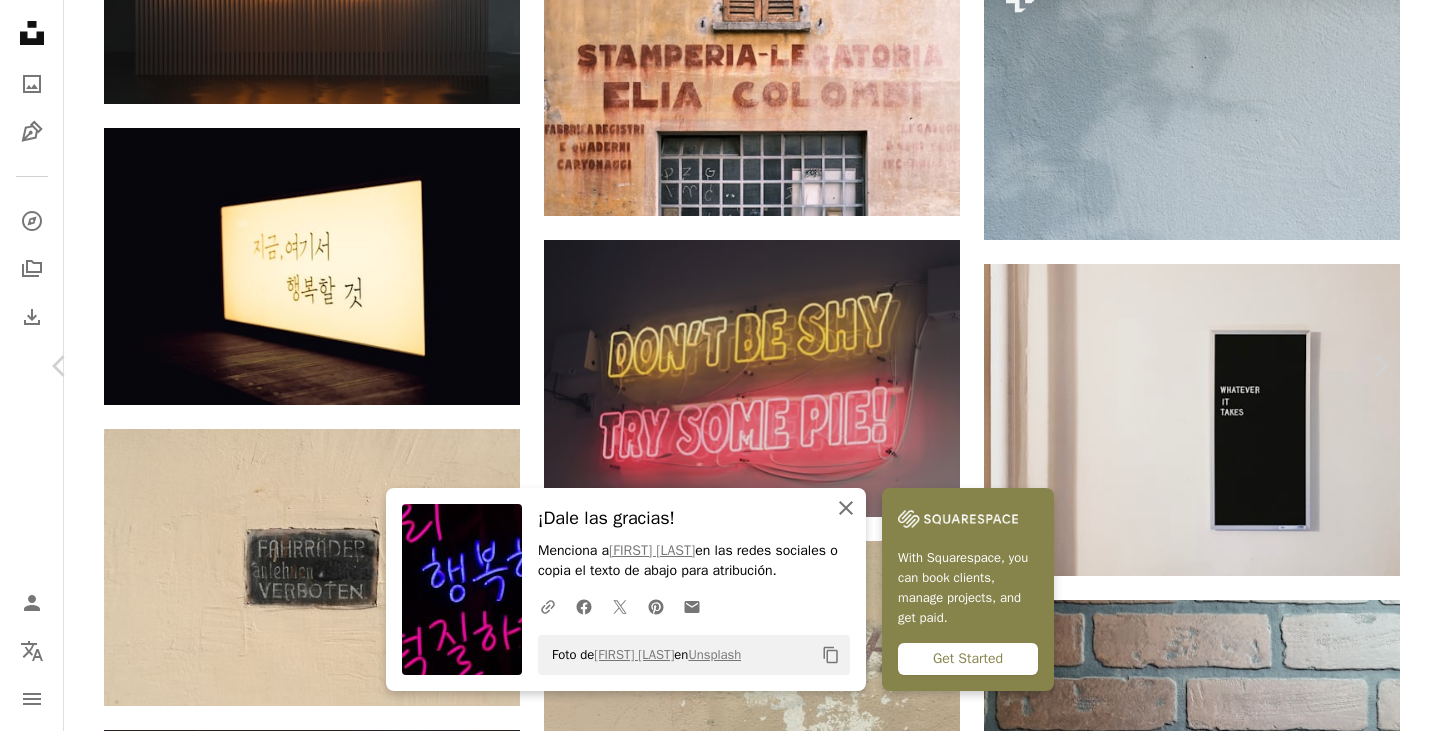 click on "An X shape" 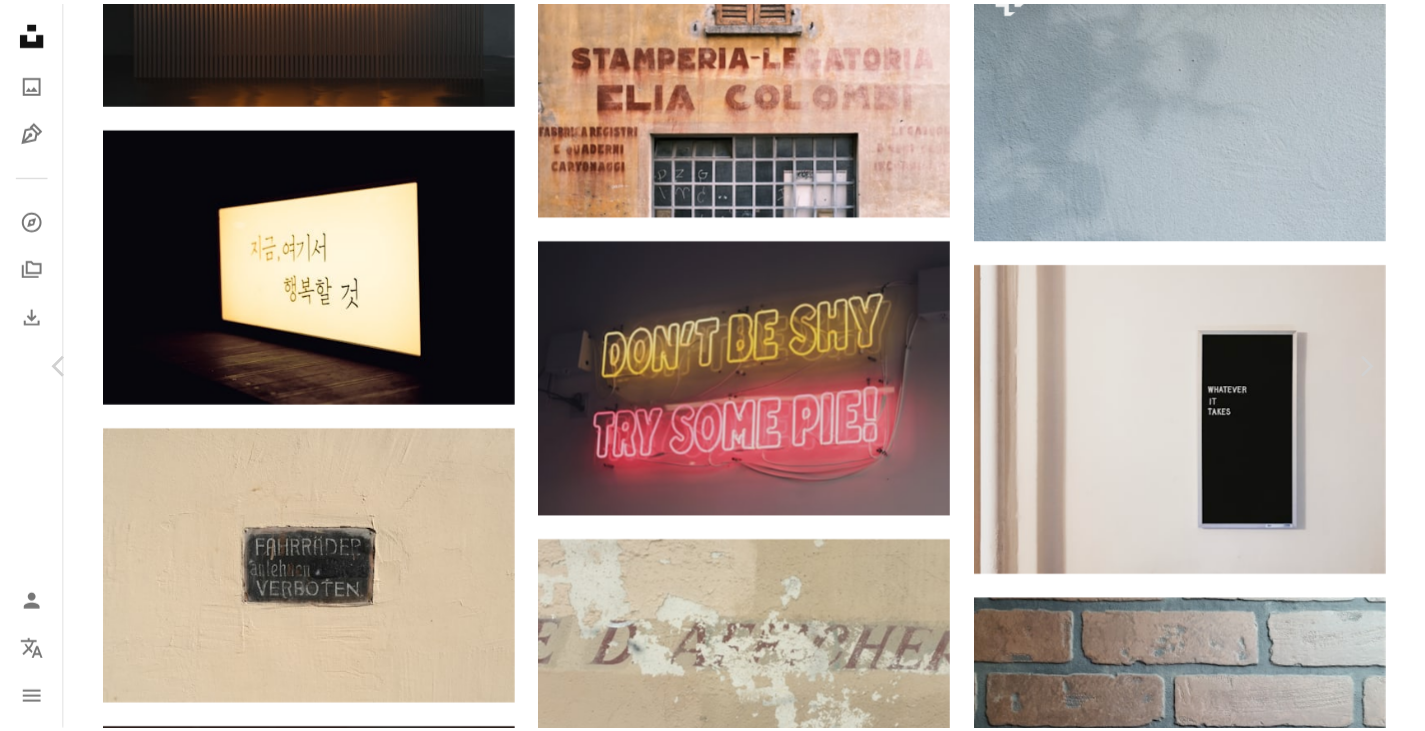 scroll, scrollTop: 2800, scrollLeft: 0, axis: vertical 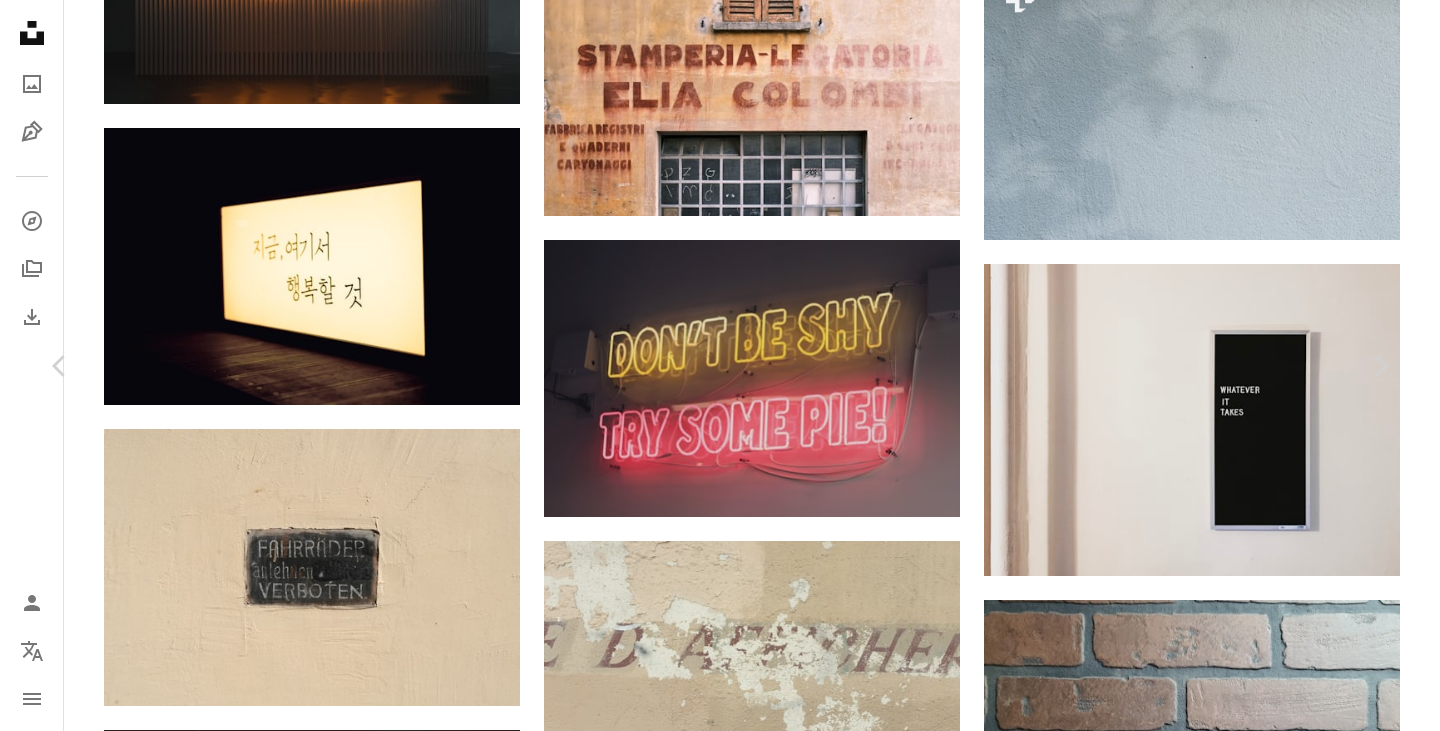 click on "An X shape Chevron left Chevron right [FIRST] [LAST] A heart A plus sign Descargar gratis Chevron down Zoom in Visualizaciones 11.779 Descargas 154 A forward-right arrow Compartir Info icon Información More Actions Calendar outlined Publicado el  16 de [MONTH] de 2020 Camera Canon, EOS M6 Mark II Safety Uso gratuito bajo la  Licencia Unsplash azul luz neón Mensaje de texto alfabeto Fondos de pantalla HD Explora imágenes premium relacionadas en iStock  |  Ahorra un 20 % con el código UNSPLASH20 Ver más en iStock  ↗ Imágenes relacionadas A heart A plus sign [FIRST] [LAST] Disponible para contratación A checkmark inside of a circle Arrow pointing down A heart A plus sign [FIRST] [LAST] Arrow pointing down A heart A plus sign [FIRST] [LAST] Disponible para contratación A checkmark inside of a circle Arrow pointing down Plus sign for Unsplash+ A heart A plus sign Getty Images Para  Unsplash+ A lock Descargar A heart A plus sign [FIRST] [LAST] Arrow pointing down A heart A plus sign A heart" at bounding box center [720, 4044] 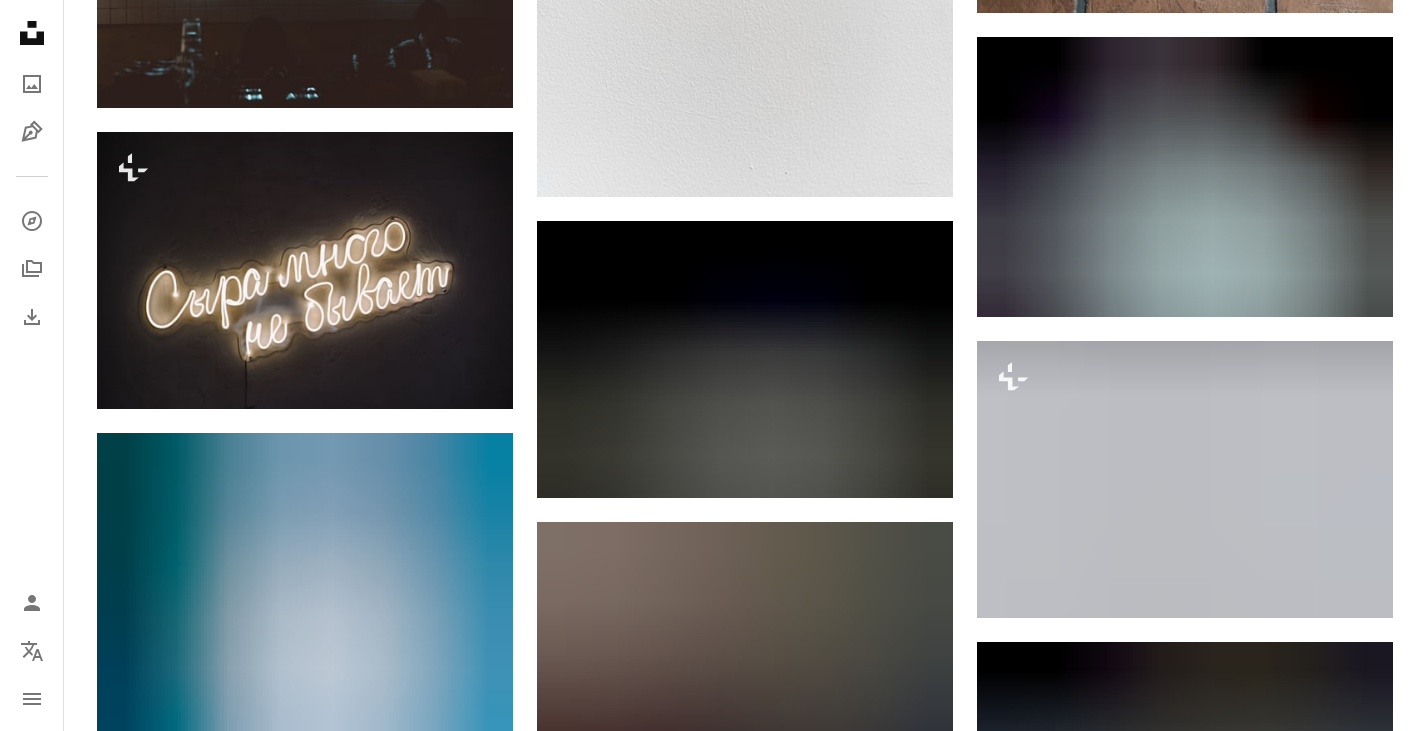 scroll, scrollTop: 11000, scrollLeft: 0, axis: vertical 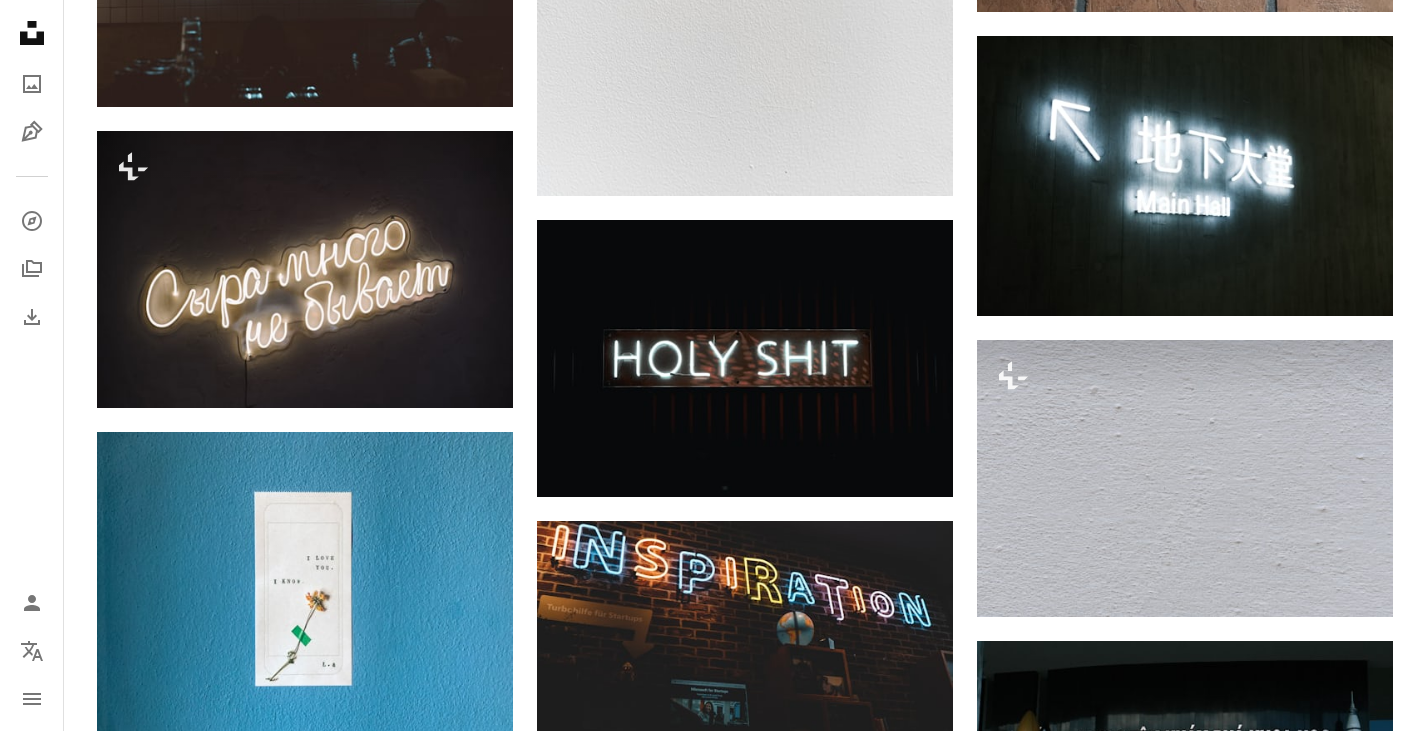 click on "Plus sign for Unsplash+ A heart A plus sign [FIRST] [LAST] Para  Unsplash+ A lock Descargar A heart A plus sign [FIRST] [LAST] Arrow pointing down A heart A plus sign [FIRST] [LAST] Disponible para contratación A checkmark inside of a circle Arrow pointing down A heart A plus sign [FIRST] [LAST] Disponible para contratación A checkmark inside of a circle Arrow pointing down Plus sign for Unsplash+ A heart A plus sign [FIRST] [LAST] Para  Unsplash+ A lock Descargar Plus sign for Unsplash+ A heart A plus sign [FIRST] [LAST] Para  Unsplash+ A lock Descargar A heart A plus sign [FIRST] [LAST] Arrow pointing down A heart A plus sign [FIRST] [LAST] Disponible para contratación A checkmark inside of a circle Arrow pointing down A heart" at bounding box center (745, -3862) 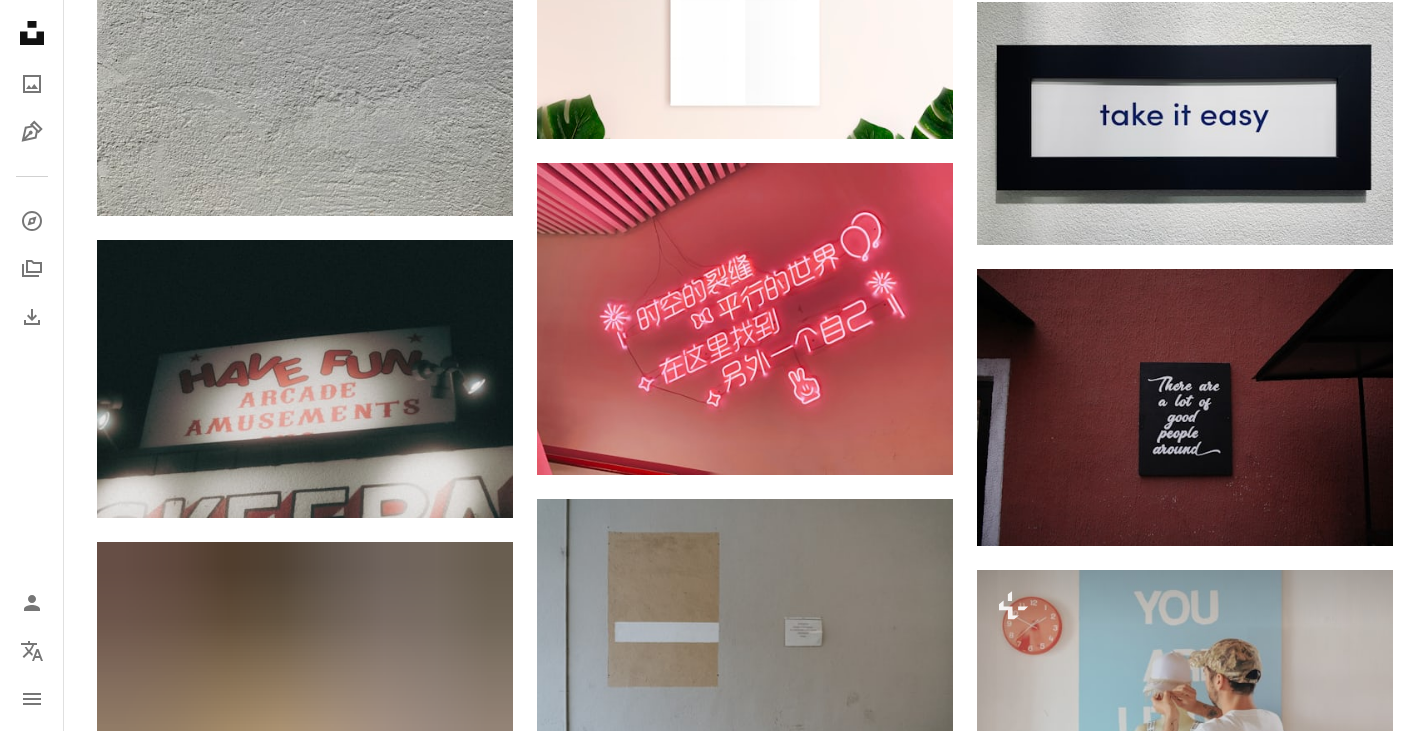 scroll, scrollTop: 15000, scrollLeft: 0, axis: vertical 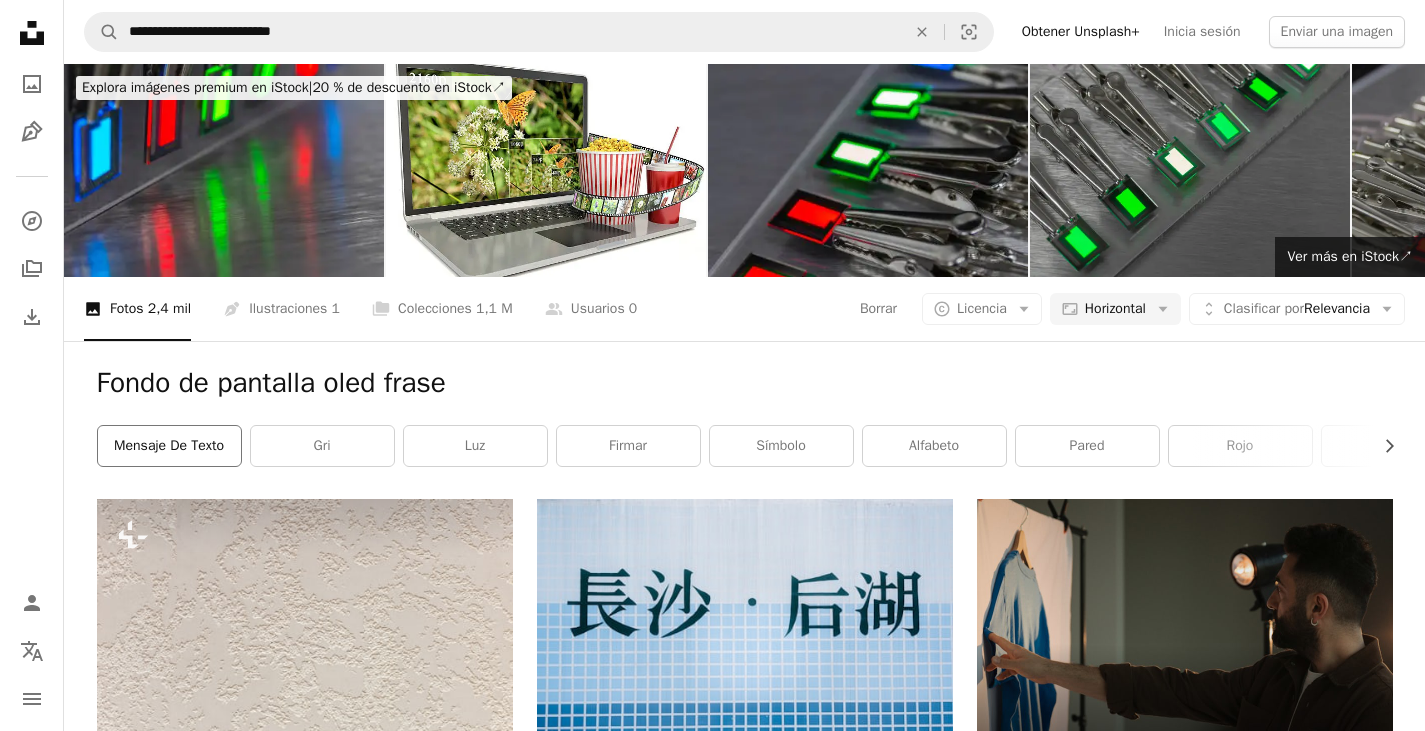 click on "Mensaje de texto" at bounding box center (169, 446) 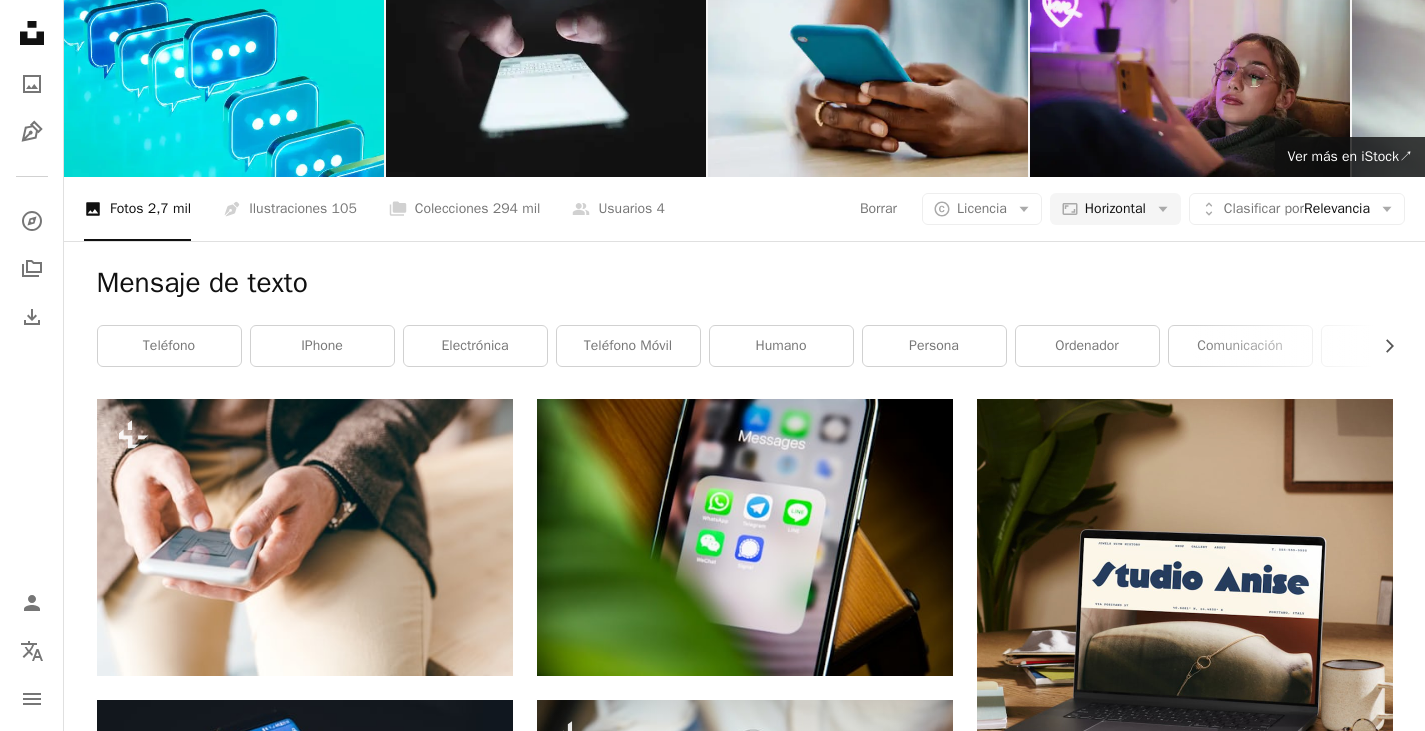scroll, scrollTop: 0, scrollLeft: 0, axis: both 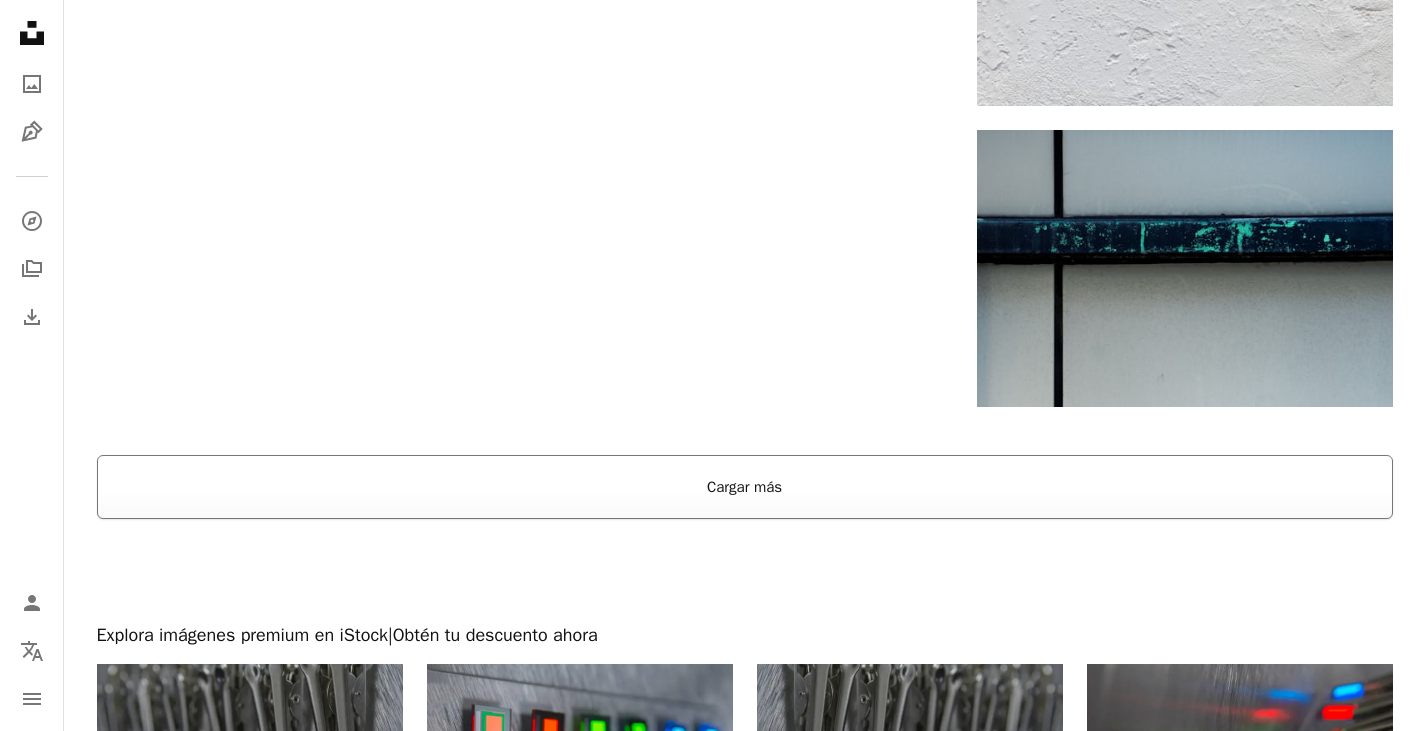 click on "Cargar más" at bounding box center [745, 487] 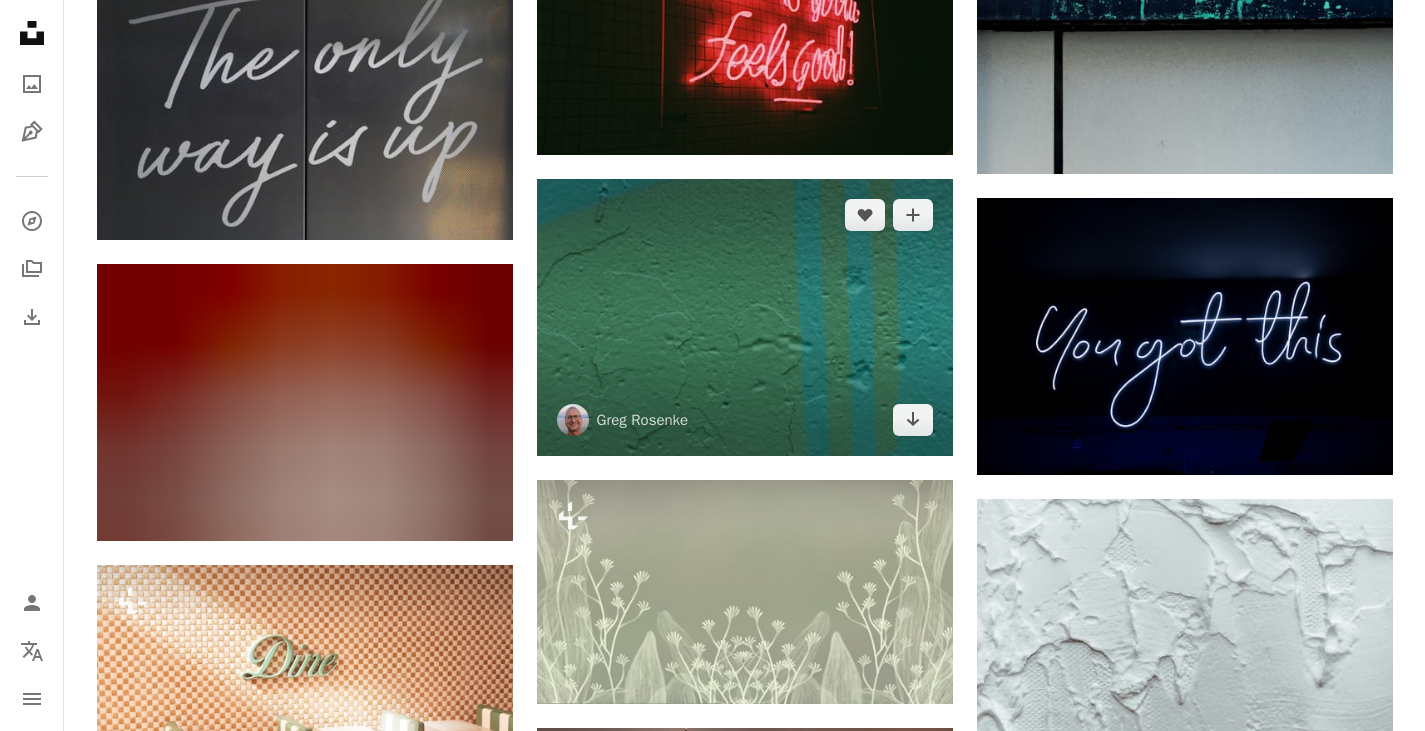 scroll, scrollTop: 19931, scrollLeft: 0, axis: vertical 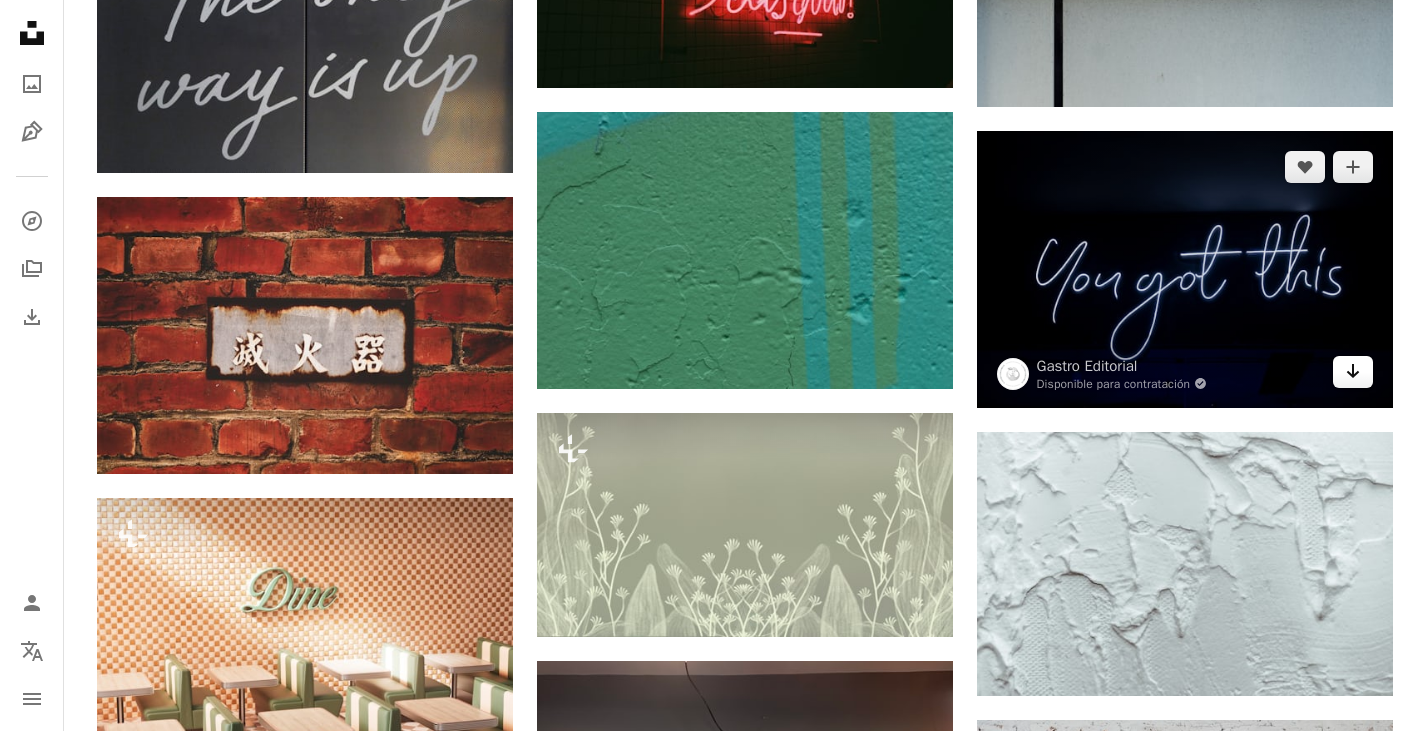 click 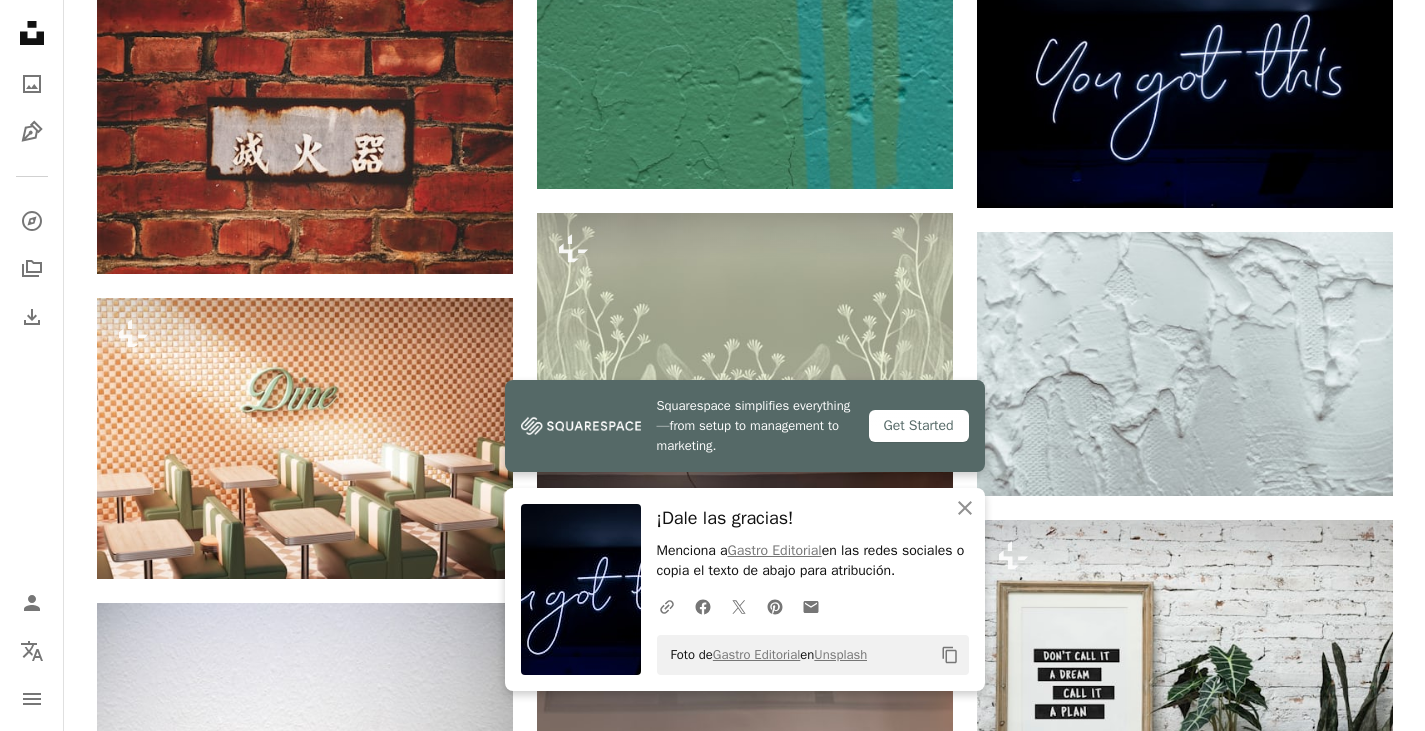 click on "Plus sign for Unsplash+ A heart A plus sign [FIRST] [LAST] Para  Unsplash+ A lock Descargar A heart A plus sign [FIRST] [LAST] Arrow pointing down A heart A plus sign [FIRST] [LAST] Disponible para contratación A checkmark inside of a circle Arrow pointing down A heart A plus sign [FIRST] [LAST] Disponible para contratación A checkmark inside of a circle Arrow pointing down Plus sign for Unsplash+ A heart A plus sign [FIRST] [LAST] Para  Unsplash+ A lock Descargar Plus sign for Unsplash+ A heart A plus sign [FIRST] [LAST] Para  Unsplash+ A lock Descargar A heart A plus sign [FIRST] [LAST] Arrow pointing down A heart A plus sign [FIRST] [LAST] Disponible para contratación A checkmark inside of a circle Arrow pointing down A heart" at bounding box center (745, -8032) 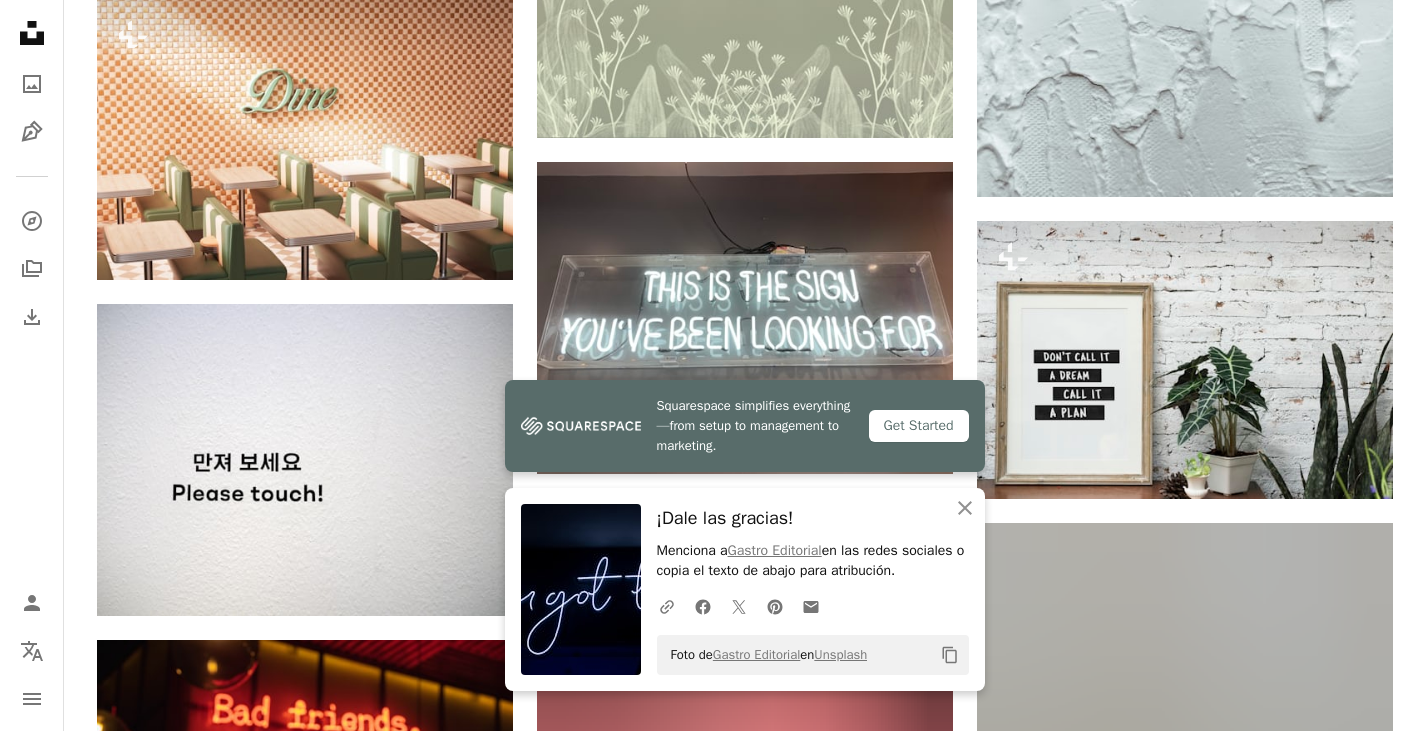 scroll, scrollTop: 20431, scrollLeft: 0, axis: vertical 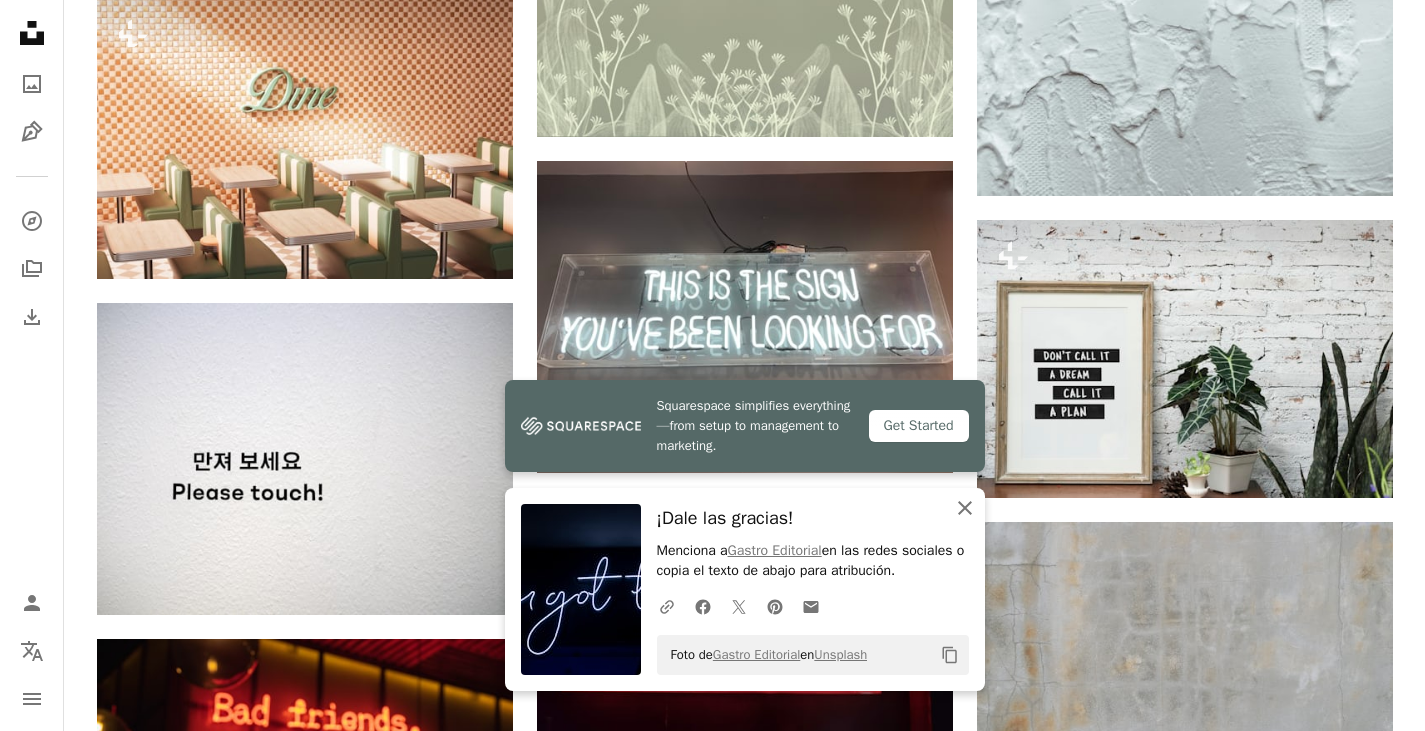click on "An X shape" 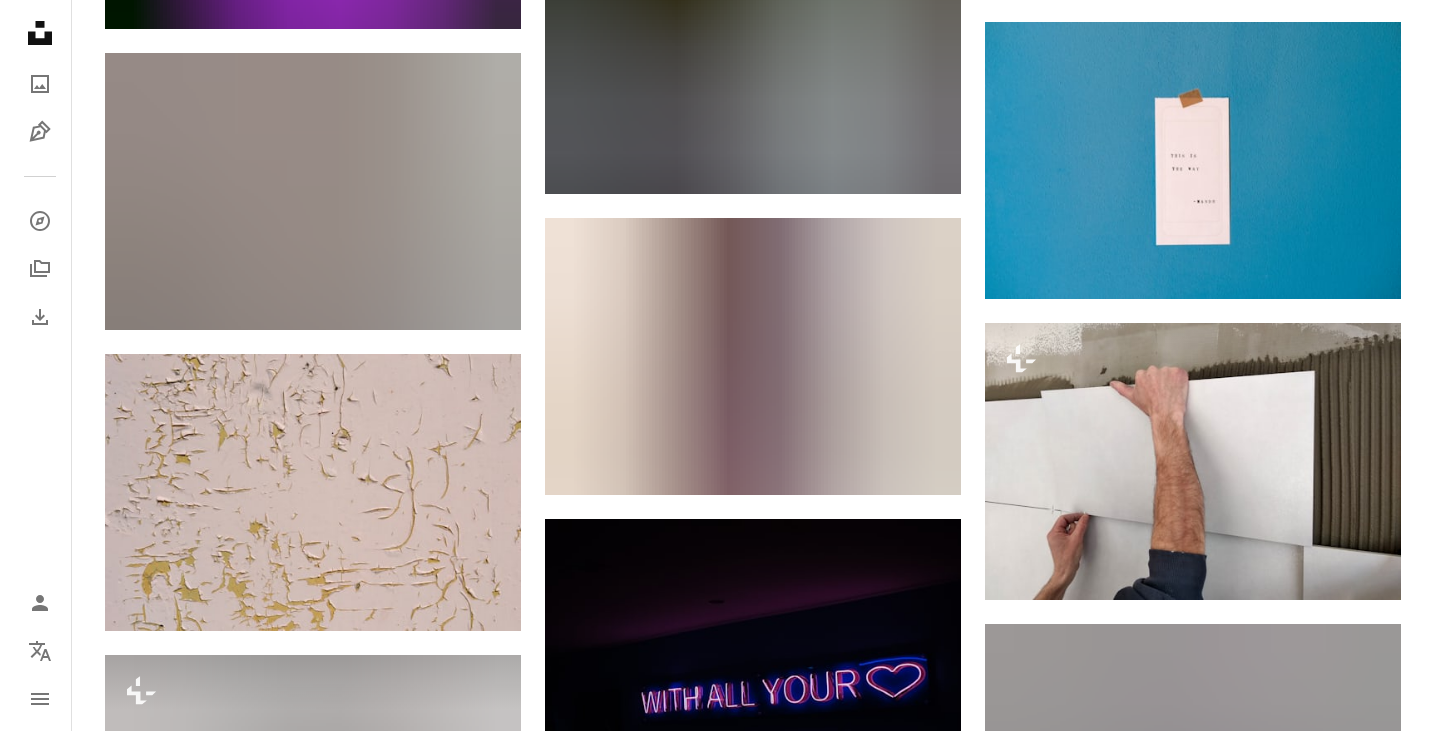 scroll, scrollTop: 36631, scrollLeft: 0, axis: vertical 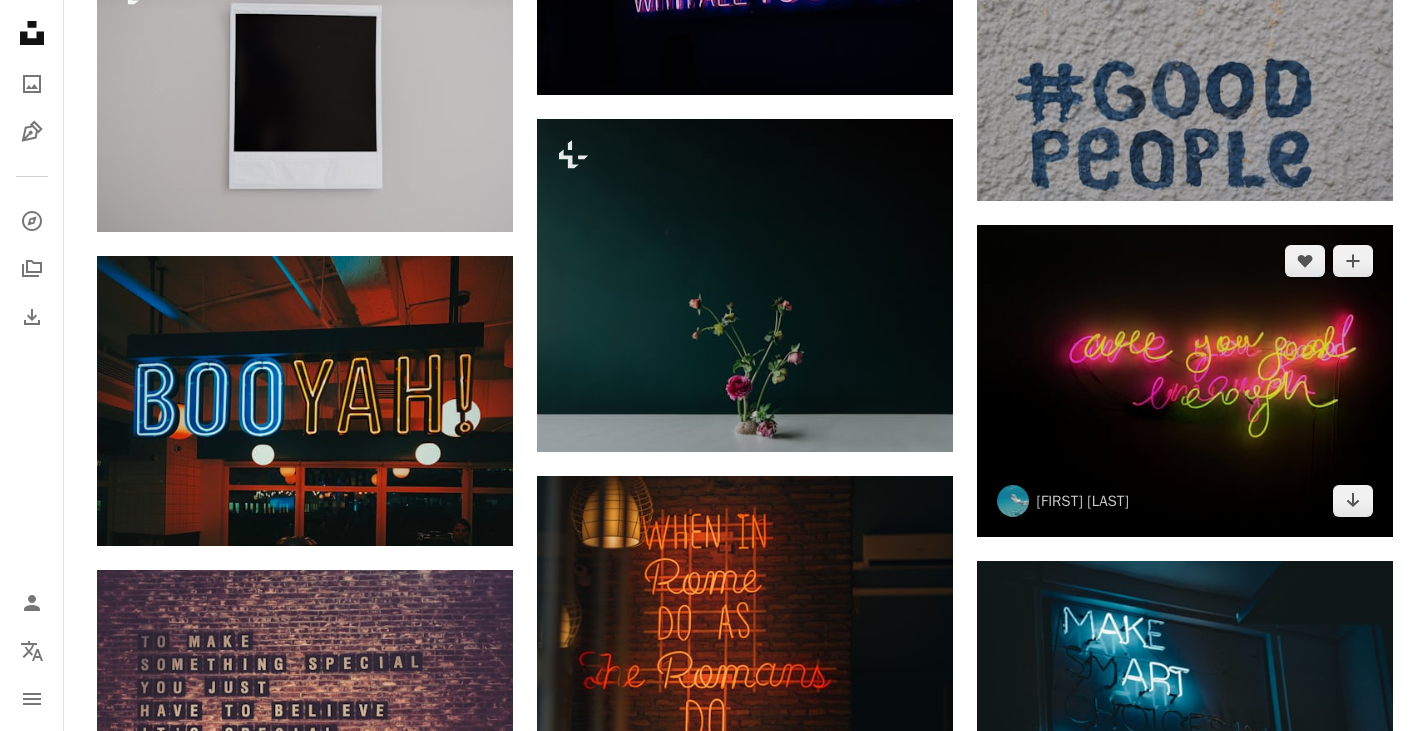 click at bounding box center [1185, 381] 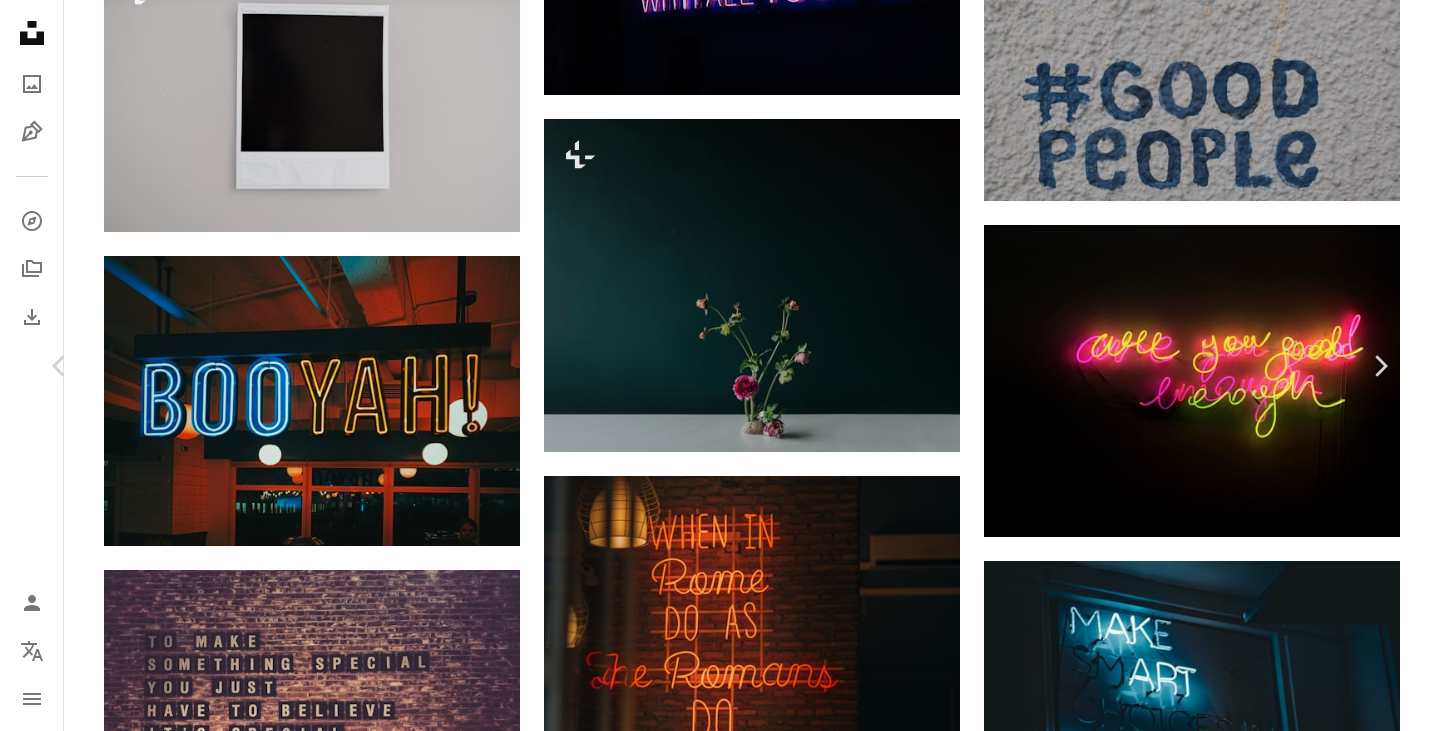 scroll, scrollTop: 5968, scrollLeft: 0, axis: vertical 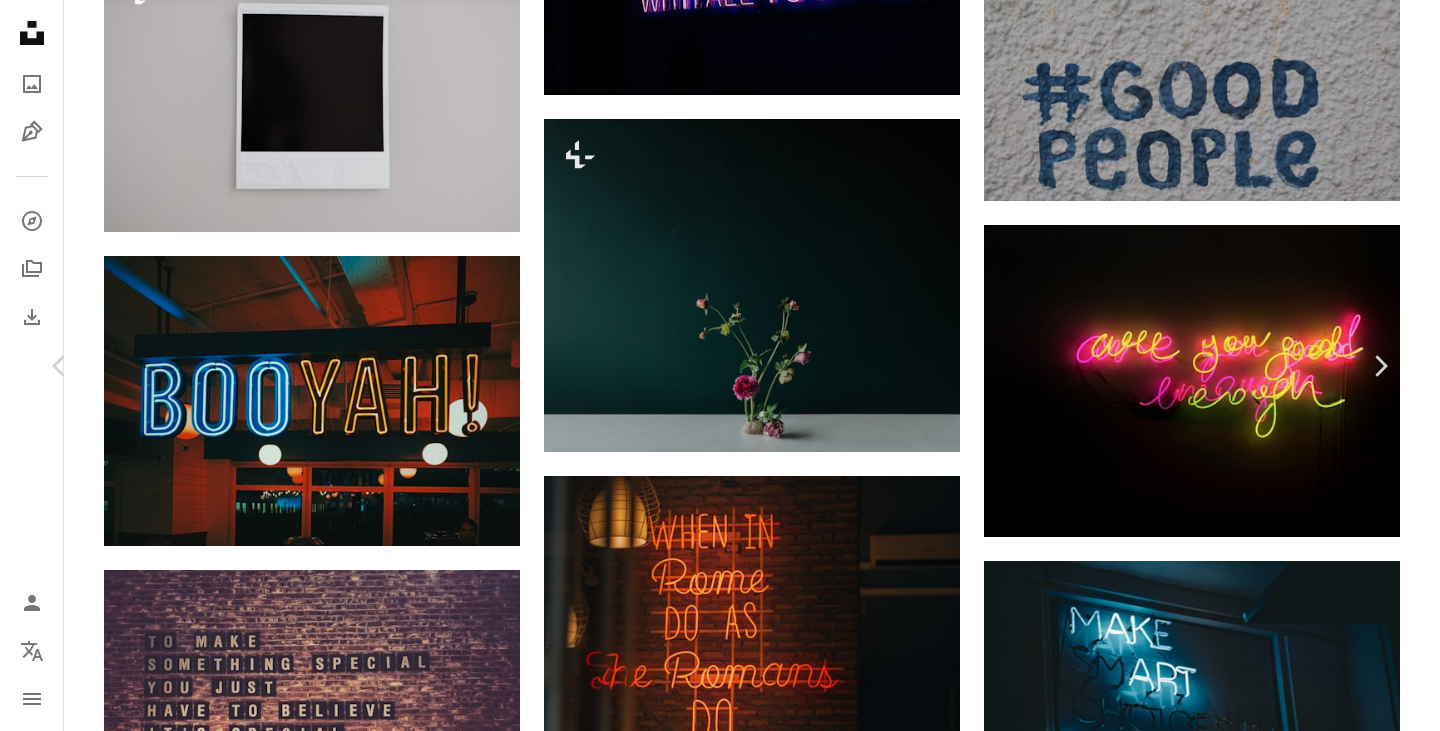 click on "[FIRST] [LAST]" at bounding box center (720, -16696) 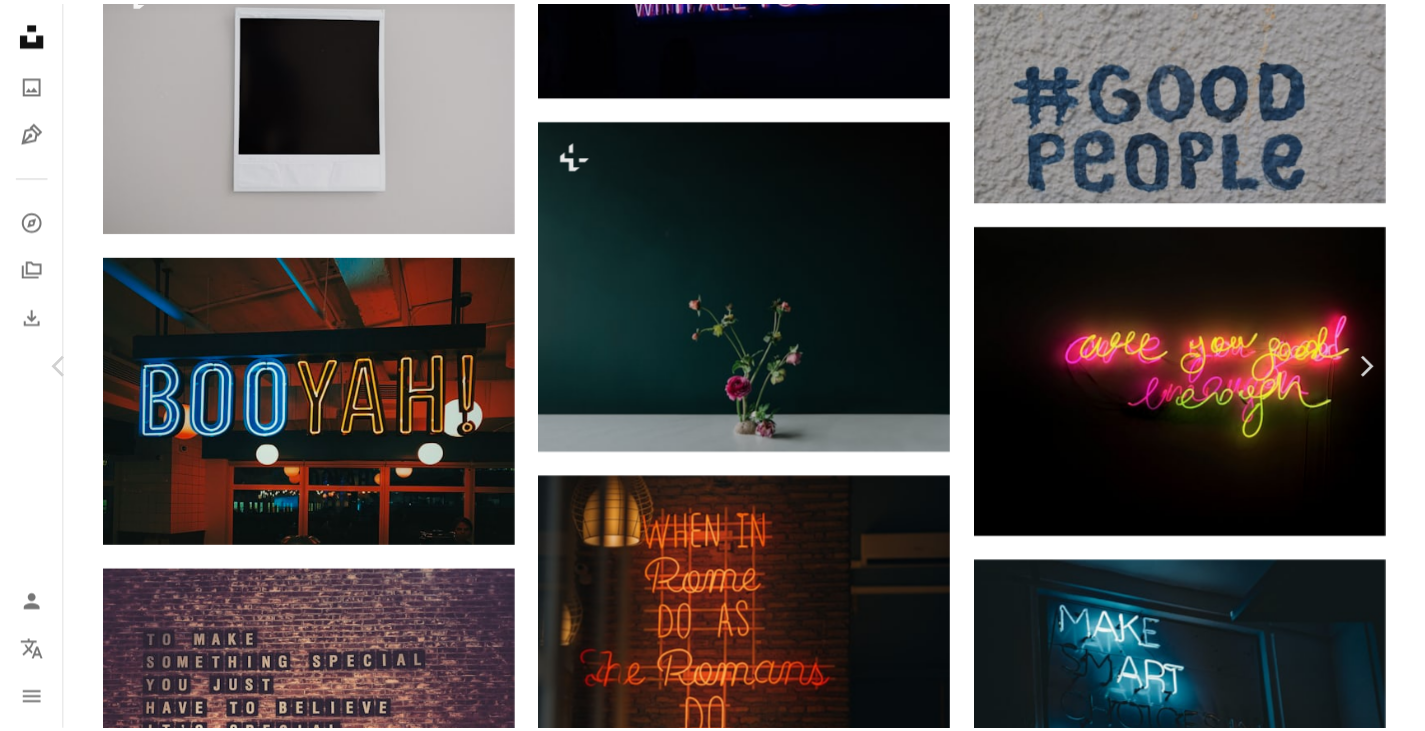 scroll, scrollTop: 5028, scrollLeft: 0, axis: vertical 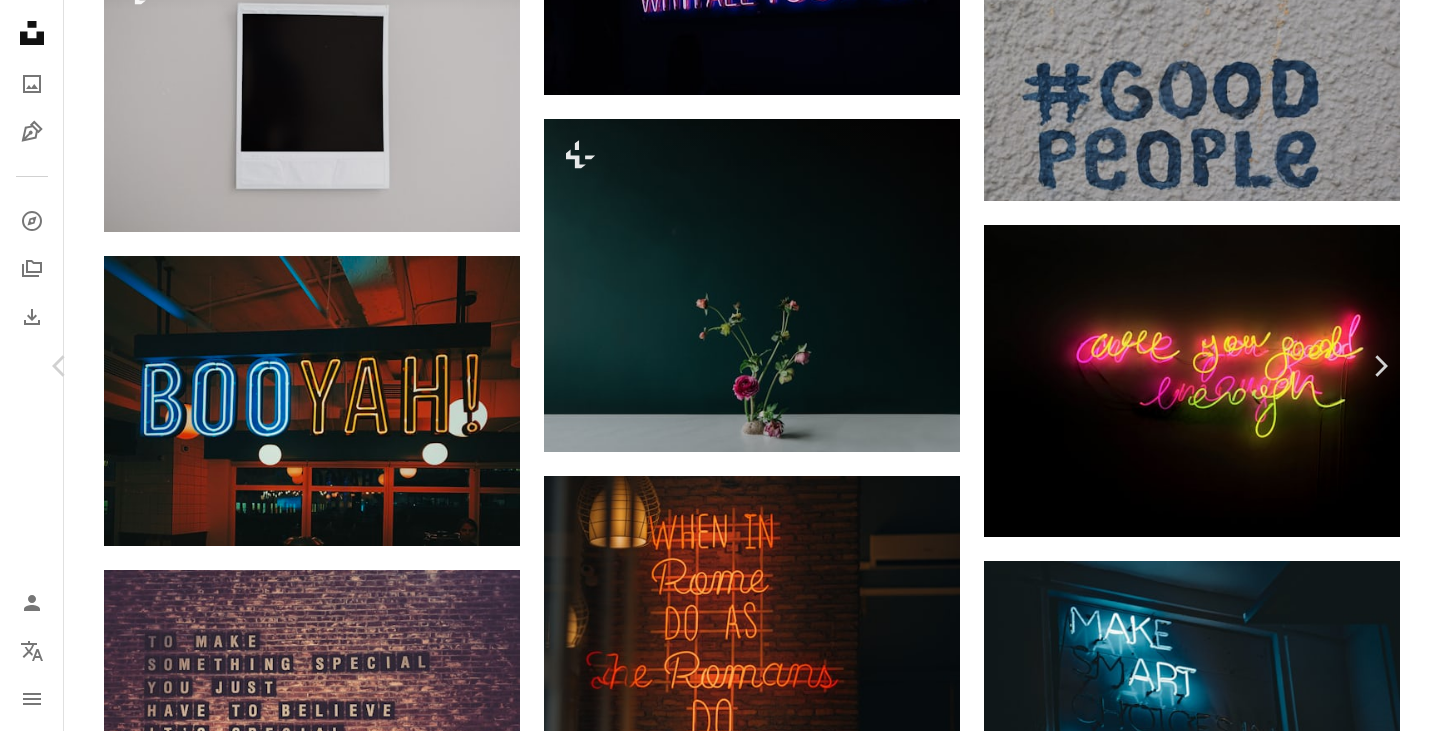 drag, startPoint x: 1343, startPoint y: 167, endPoint x: 1415, endPoint y: 163, distance: 72.11102 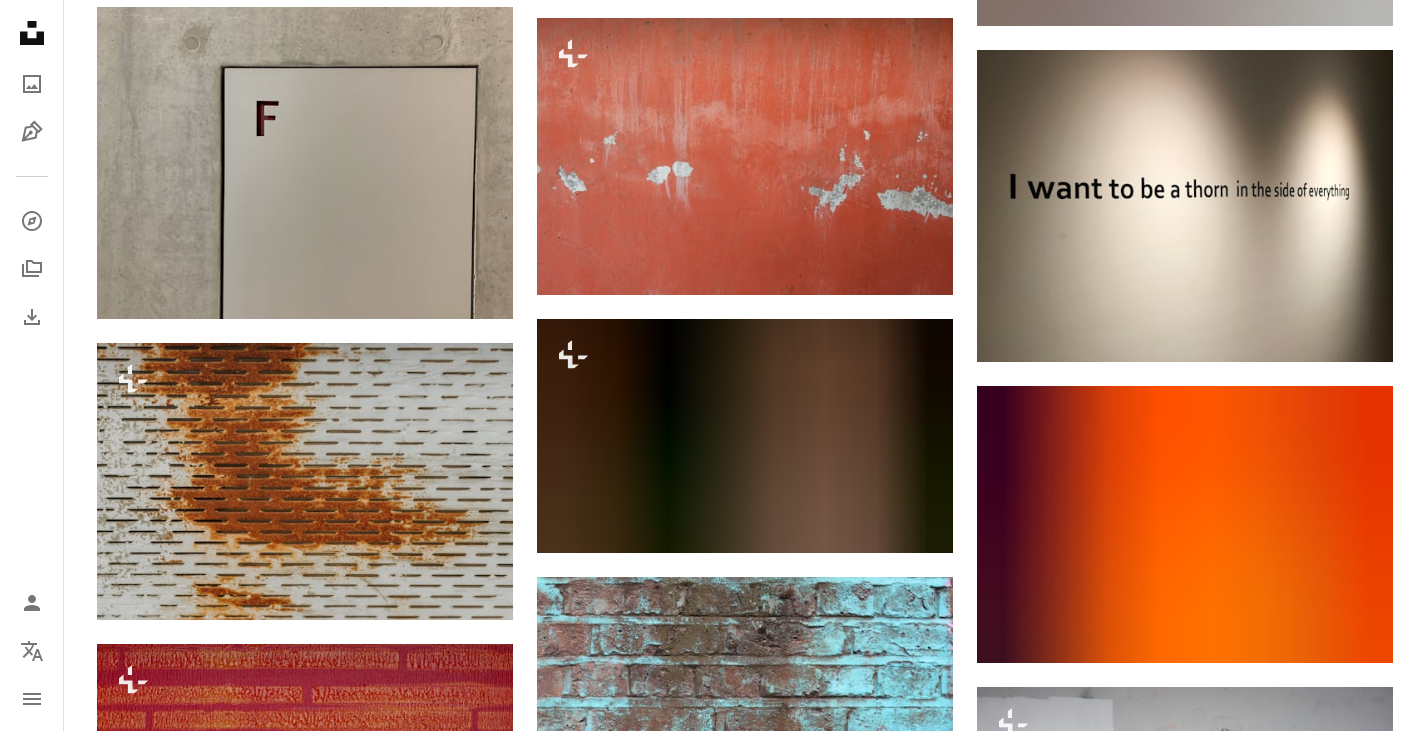 scroll, scrollTop: 49131, scrollLeft: 0, axis: vertical 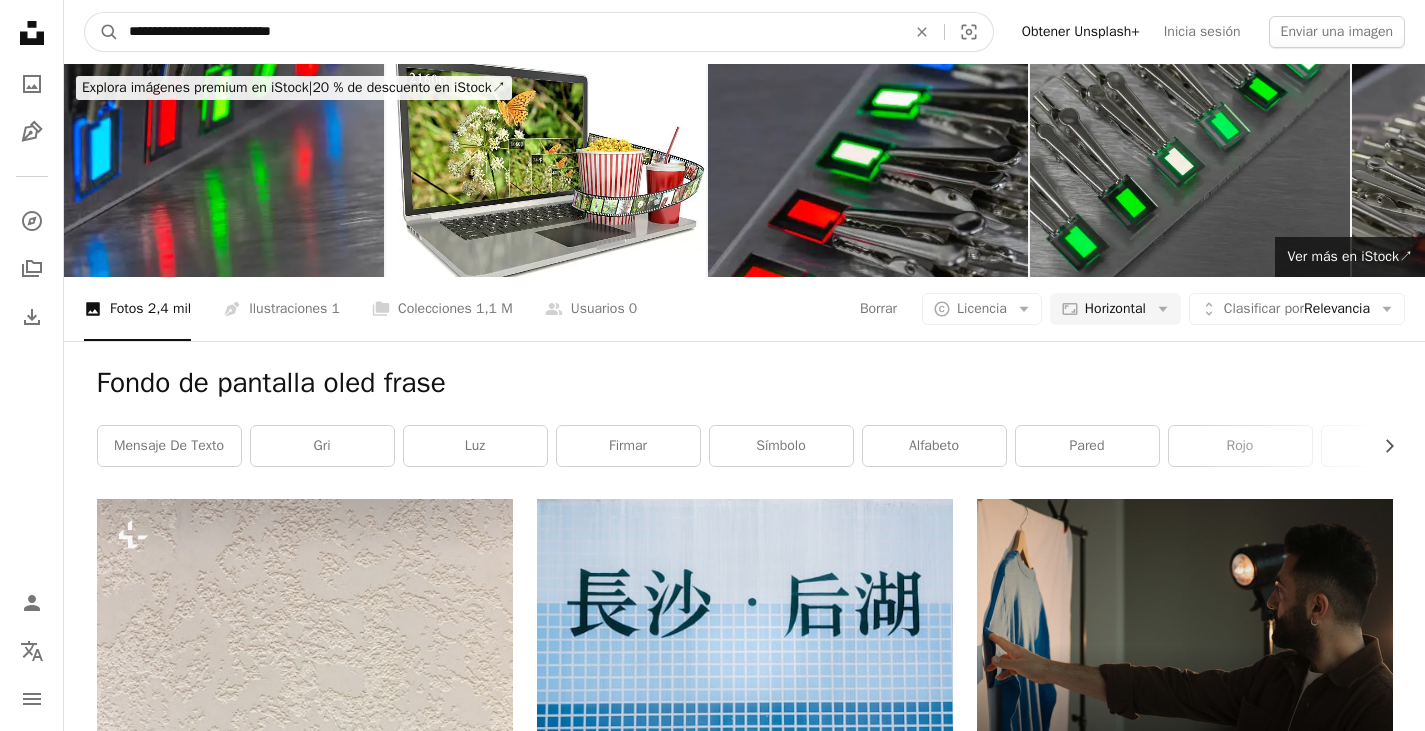 click on "**********" at bounding box center [509, 32] 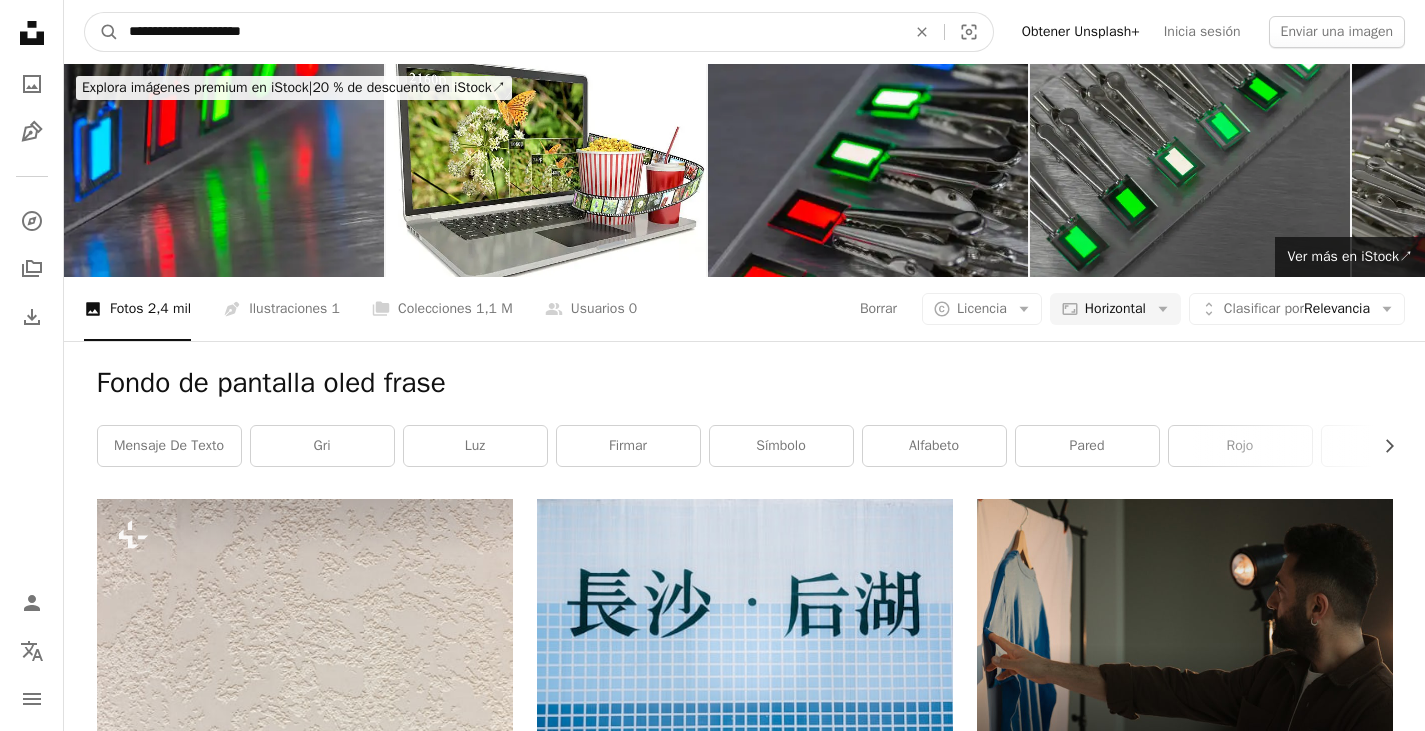 type on "**********" 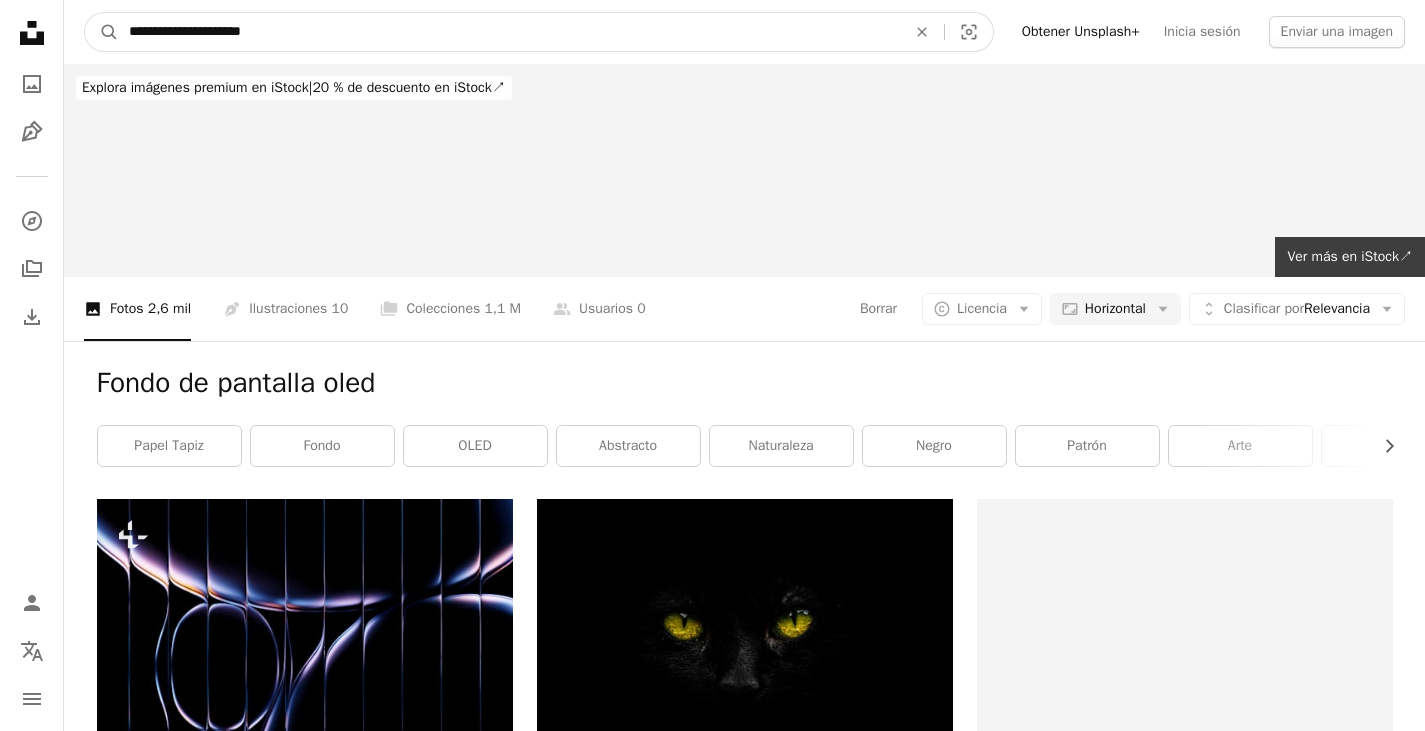click on "**********" at bounding box center [509, 32] 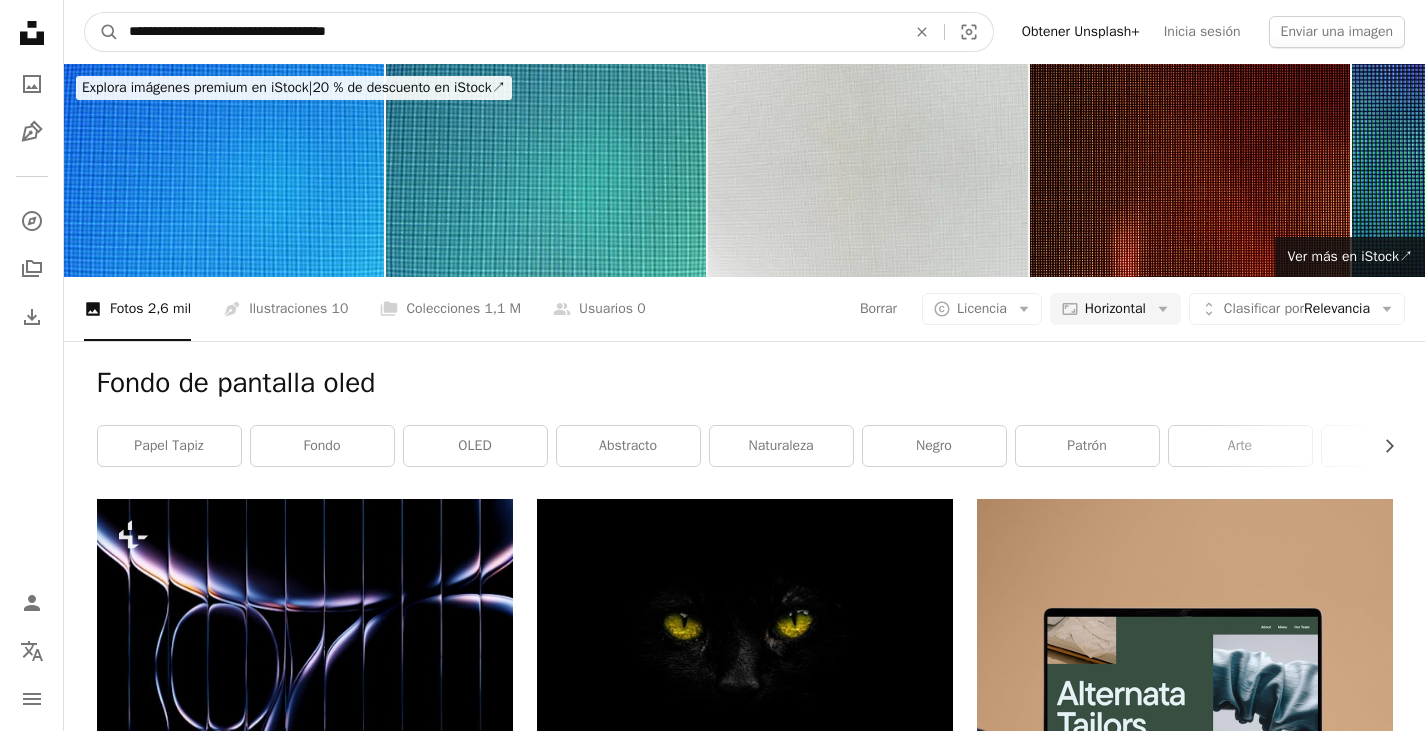 click on "**********" at bounding box center [509, 32] 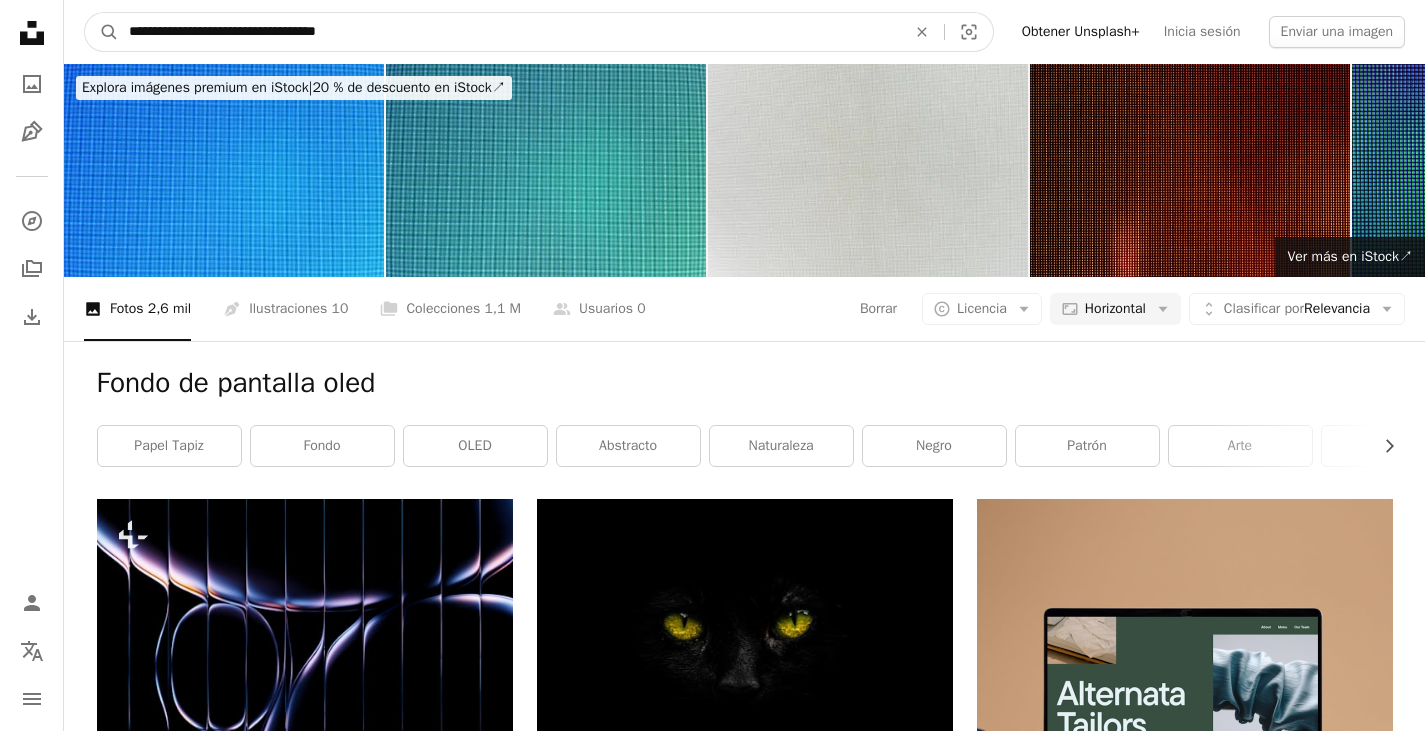 type on "**********" 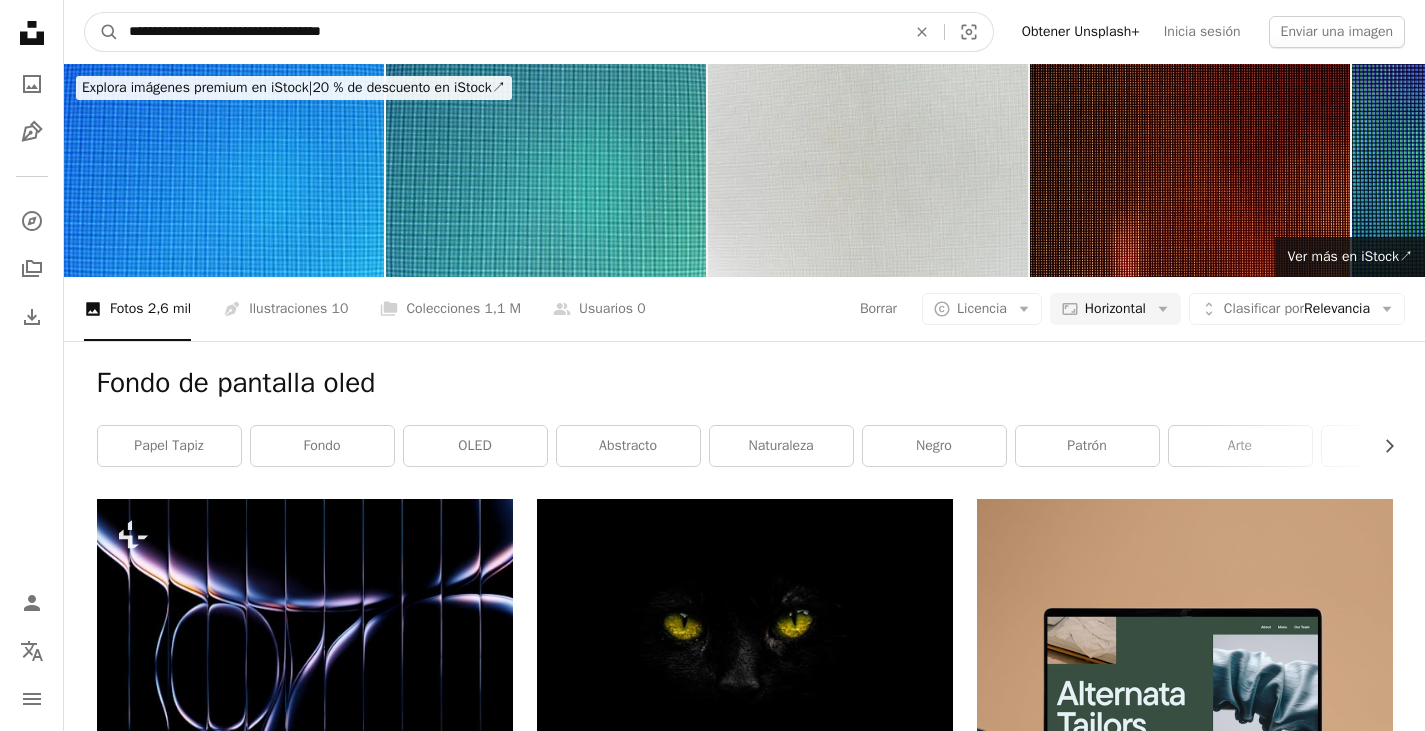 click on "A magnifying glass" at bounding box center (102, 32) 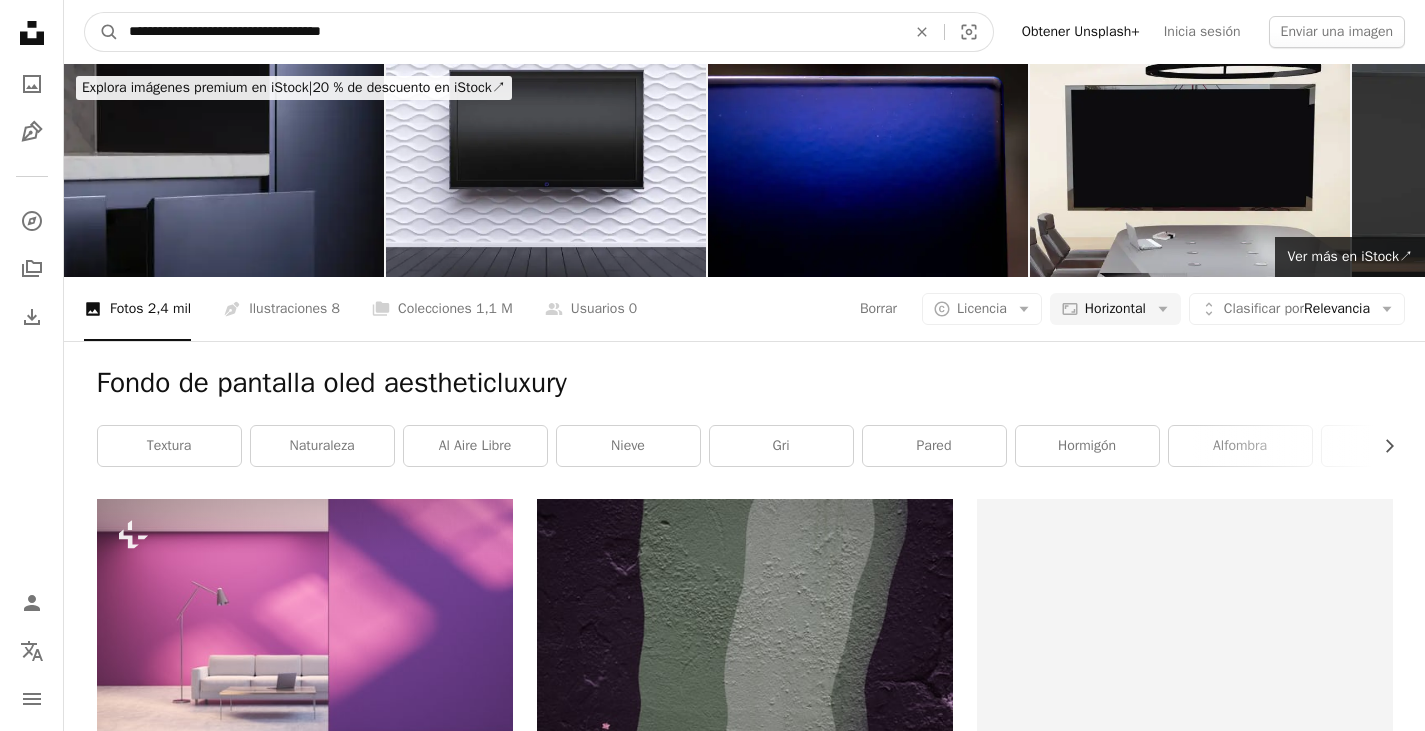 click on "**********" at bounding box center (509, 32) 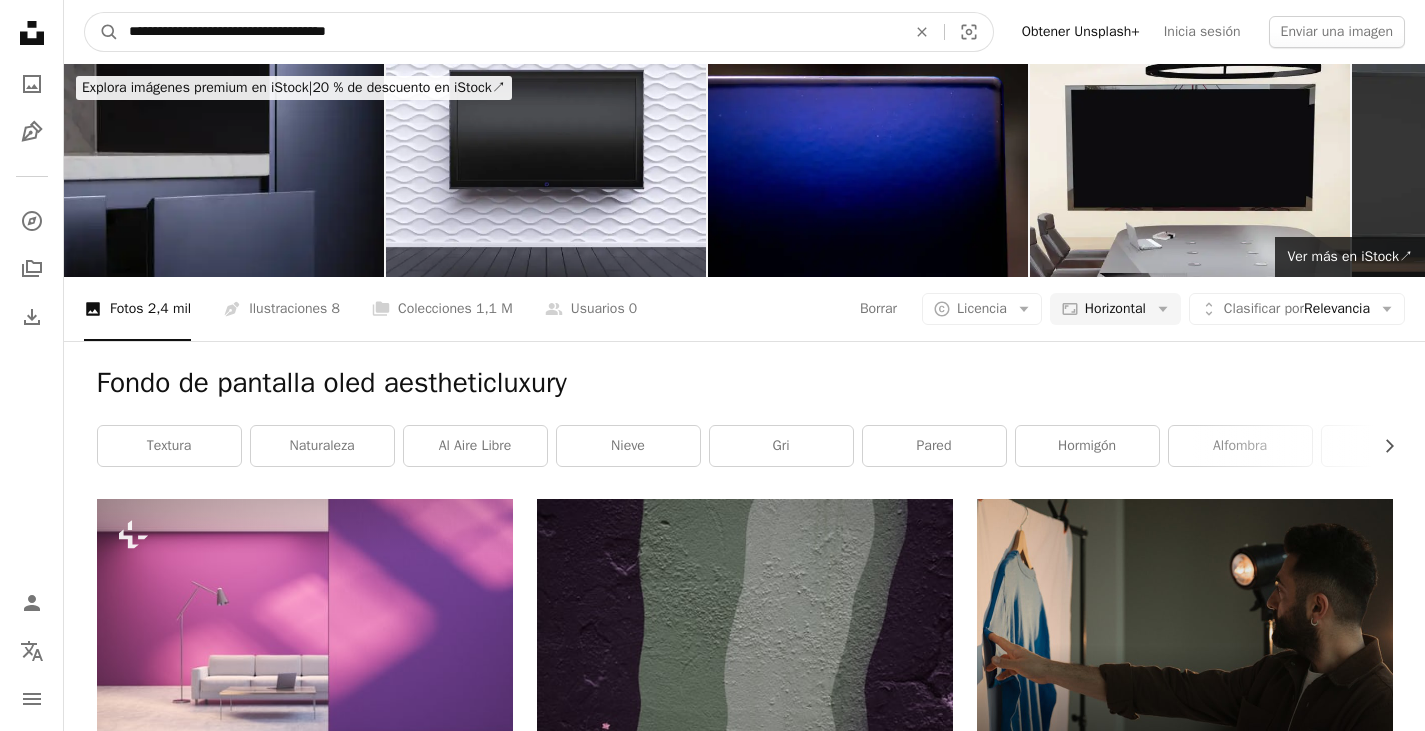 type on "**********" 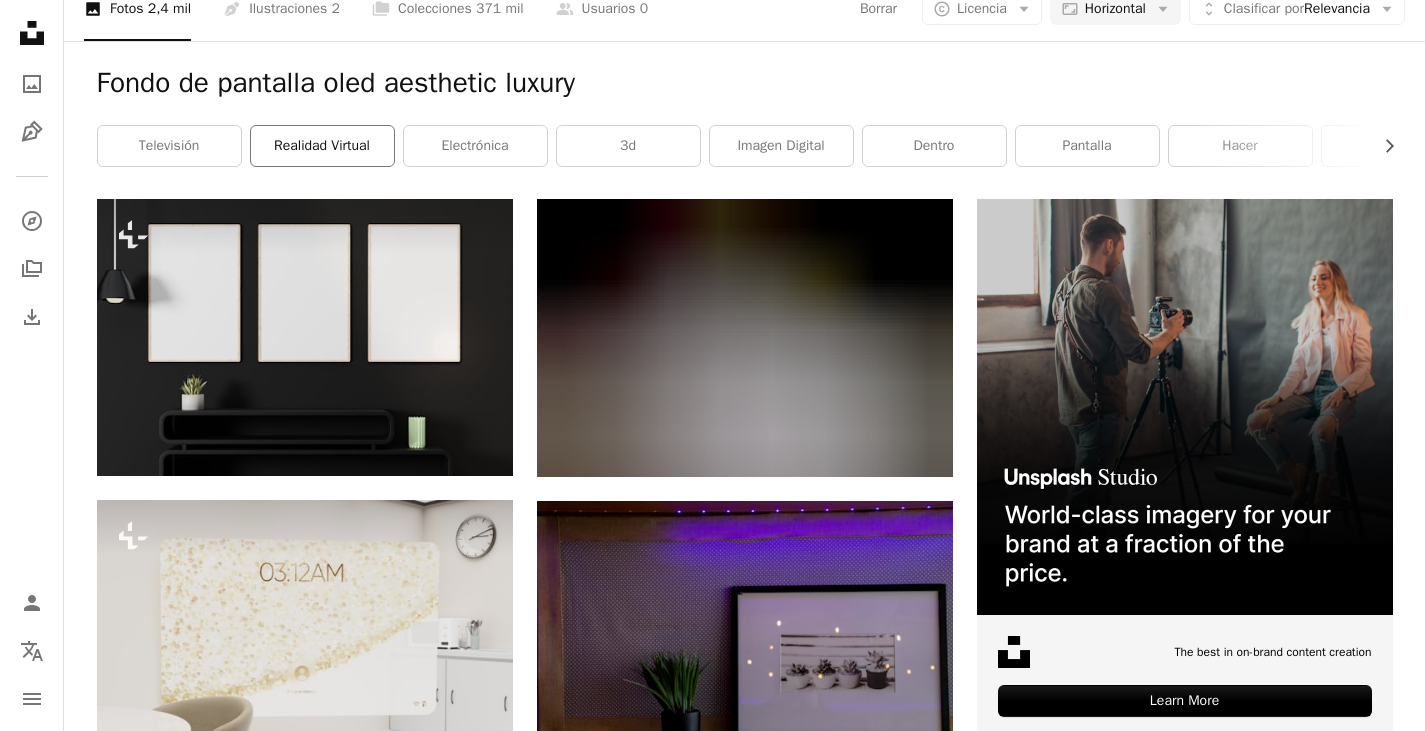 scroll, scrollTop: 0, scrollLeft: 0, axis: both 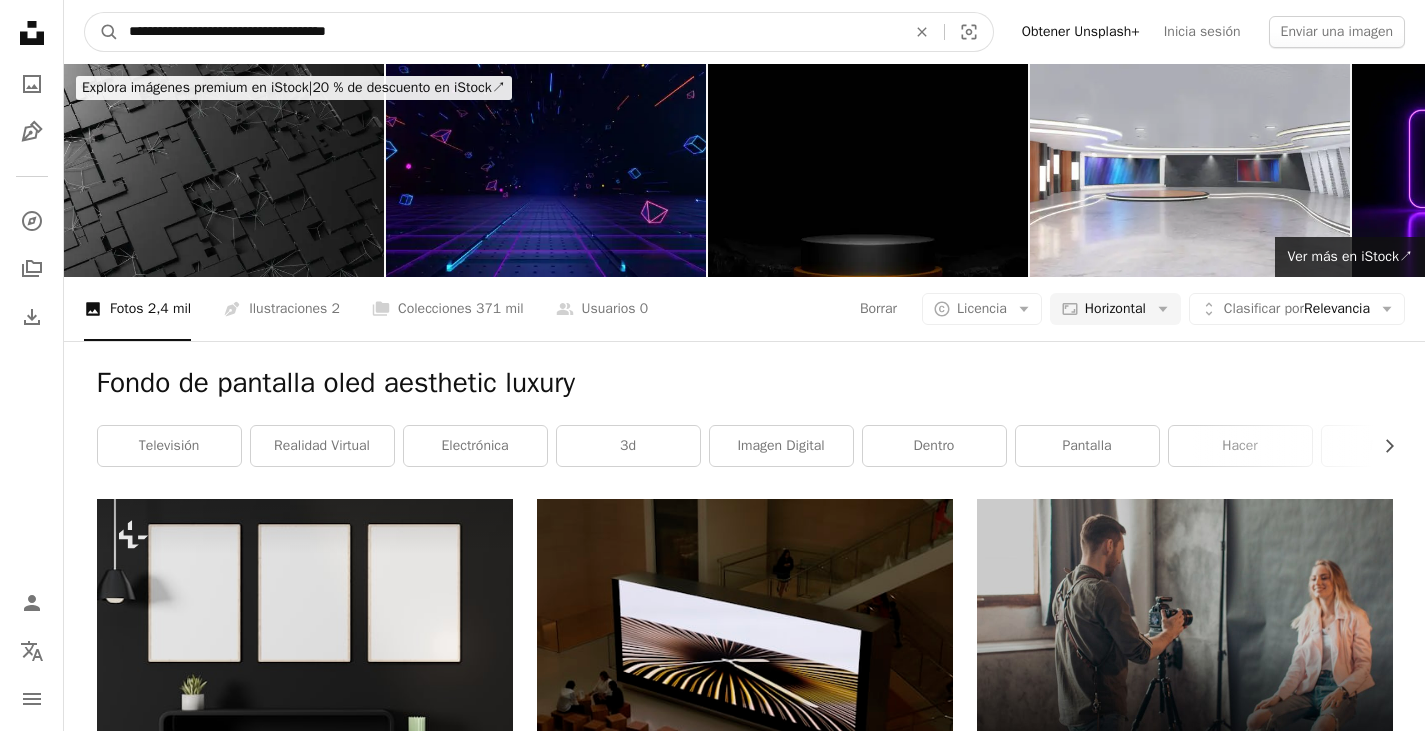 click on "**********" at bounding box center (509, 32) 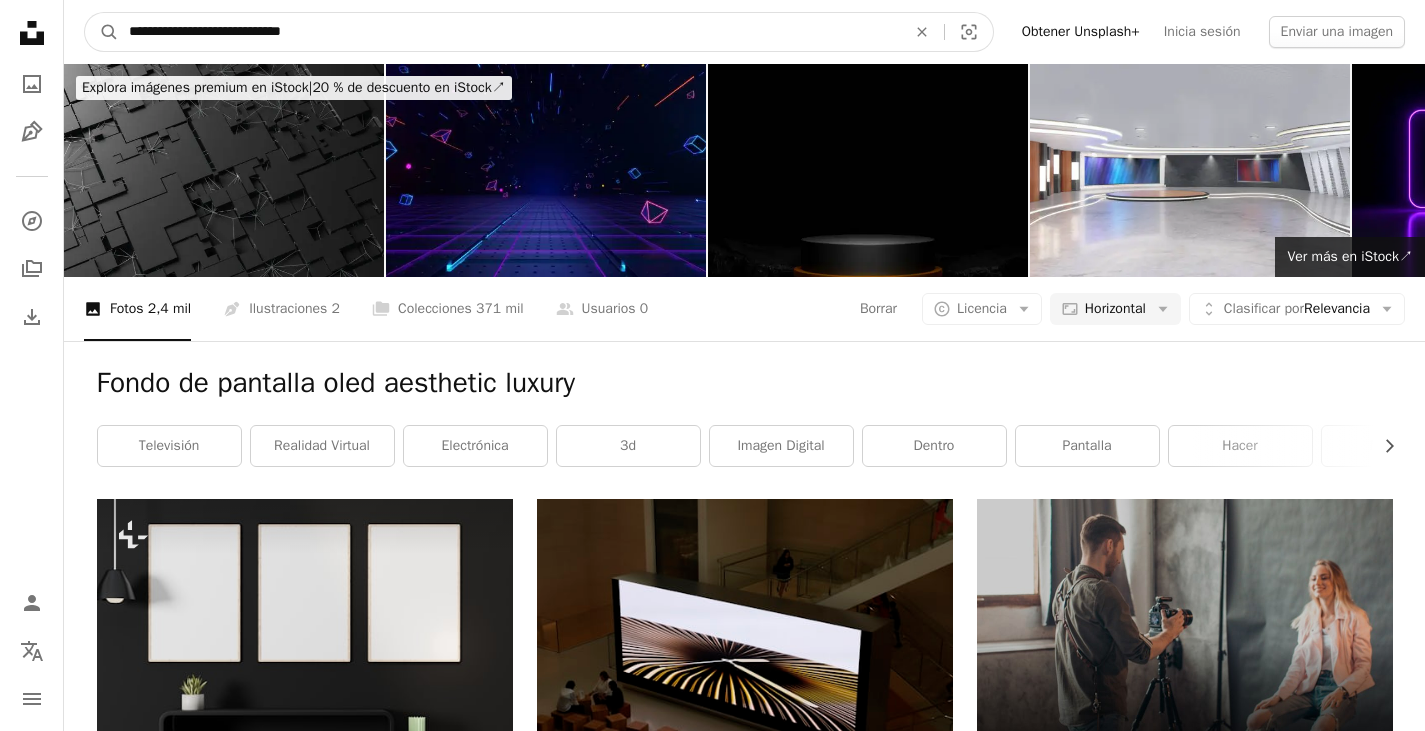 type on "**********" 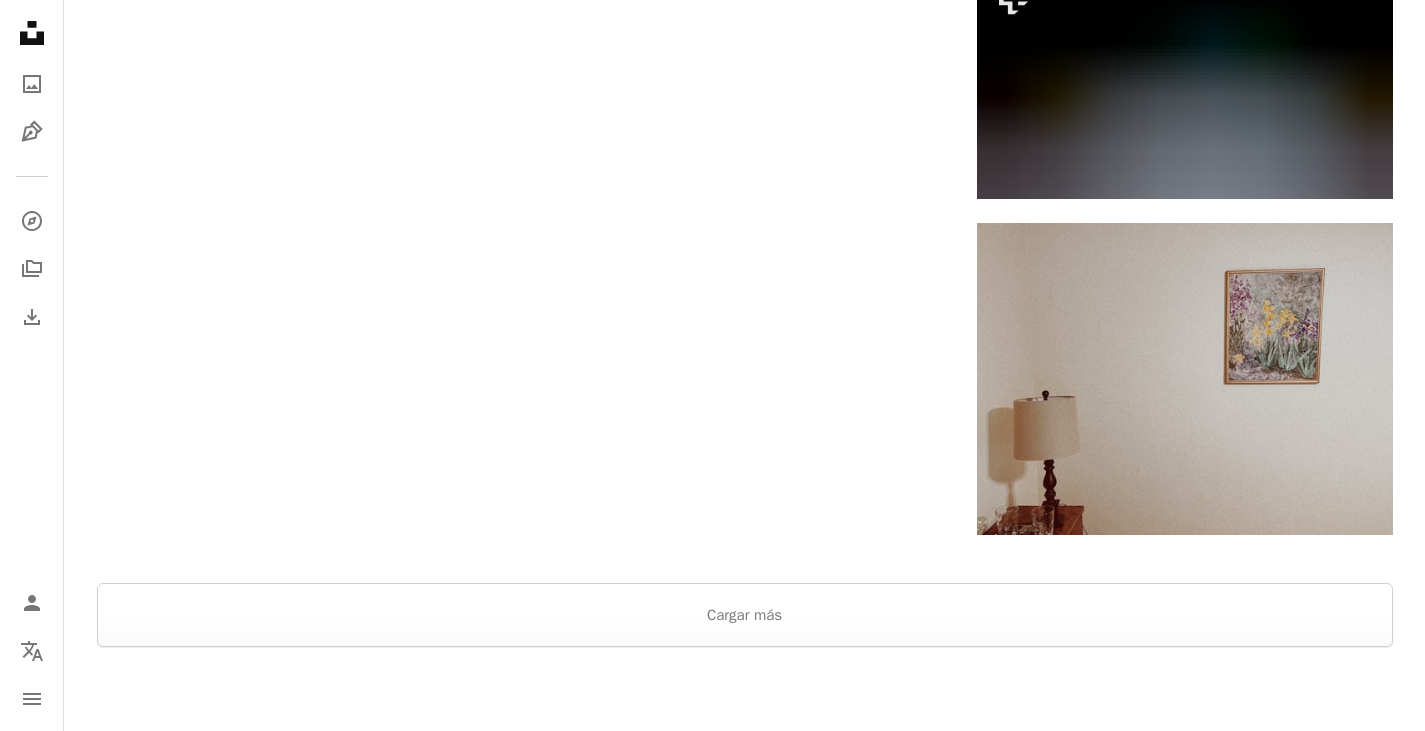 scroll, scrollTop: 2700, scrollLeft: 0, axis: vertical 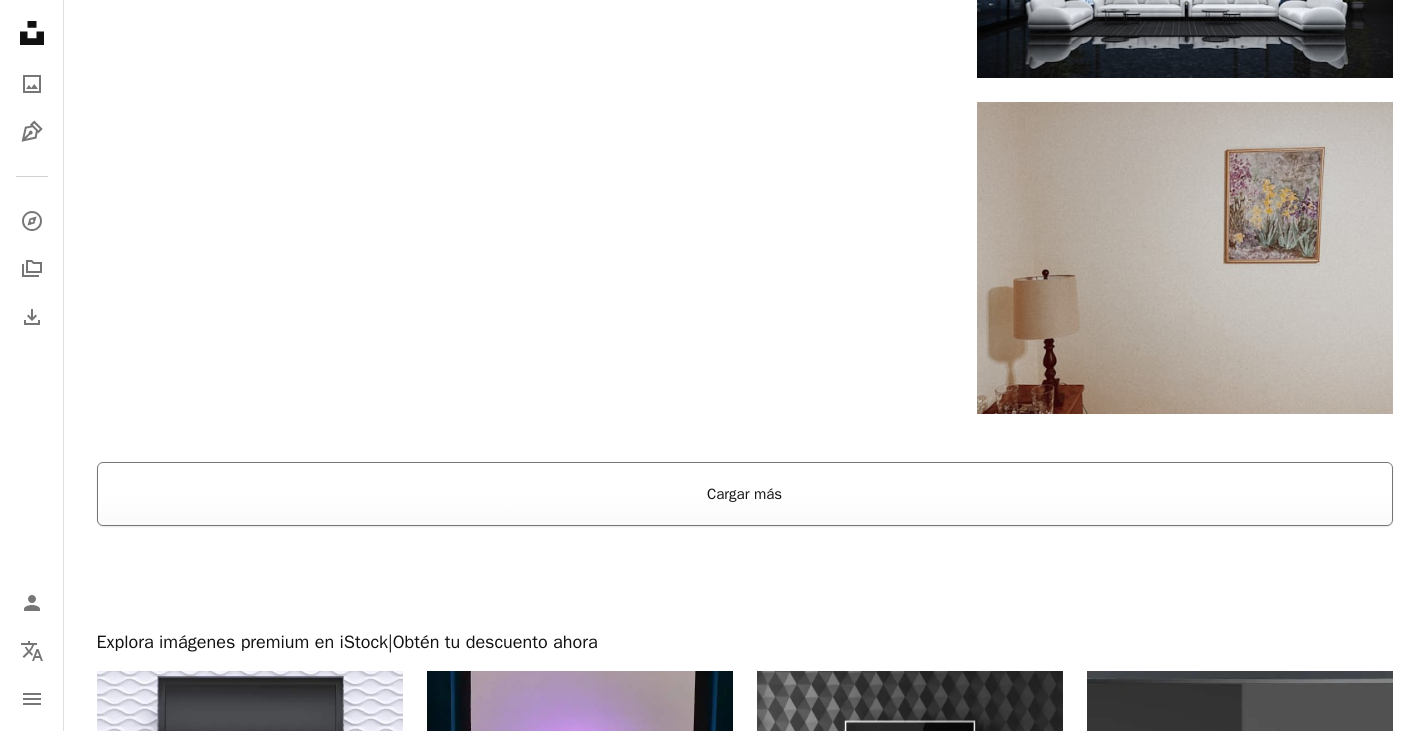 click on "Cargar más" at bounding box center [745, 494] 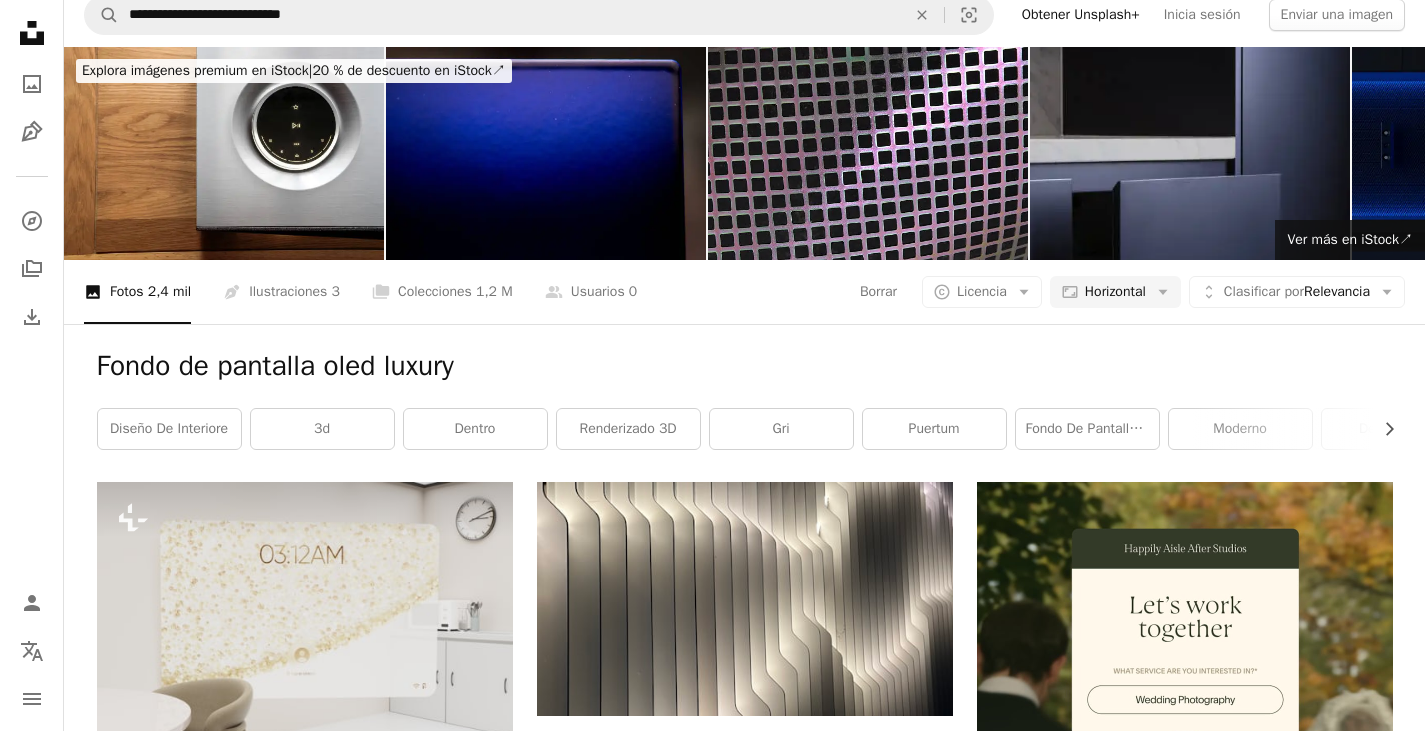 scroll, scrollTop: 0, scrollLeft: 0, axis: both 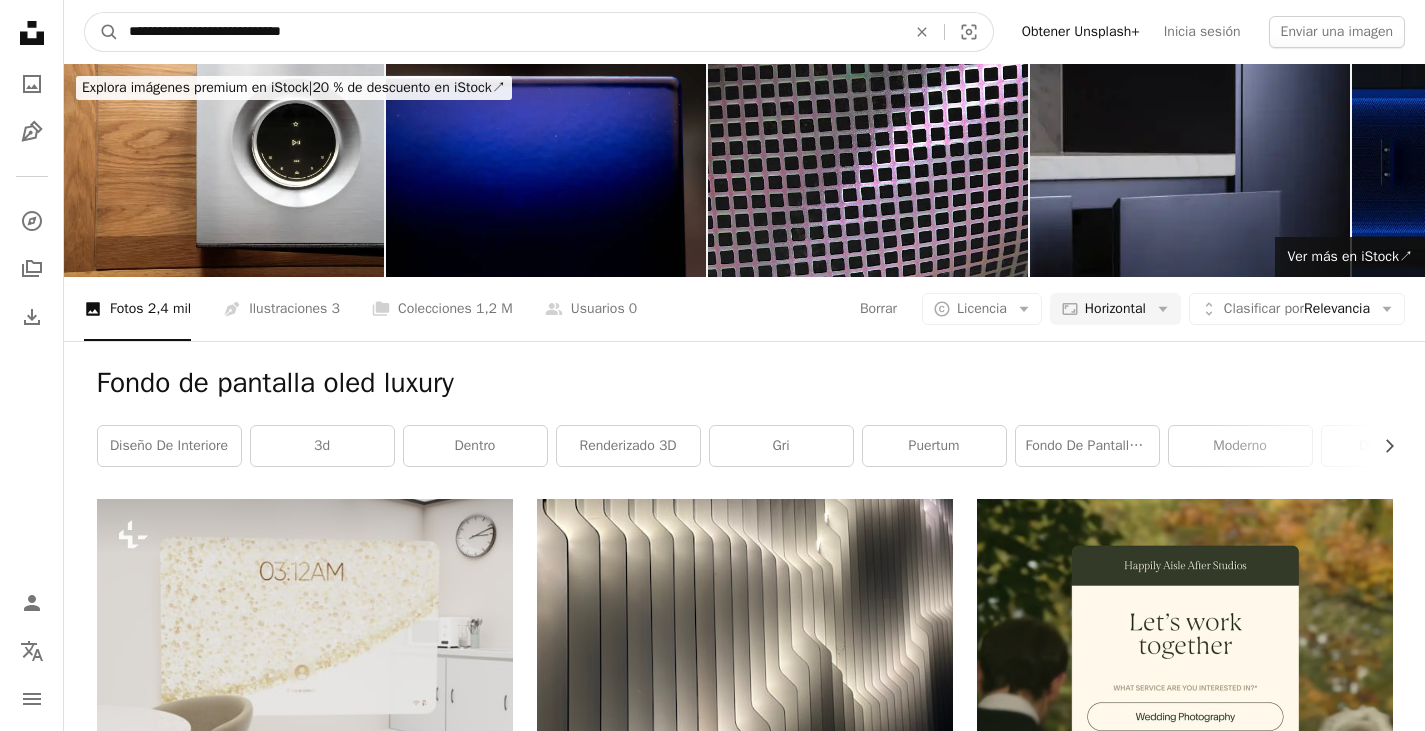 drag, startPoint x: 240, startPoint y: 28, endPoint x: 127, endPoint y: 5, distance: 115.316956 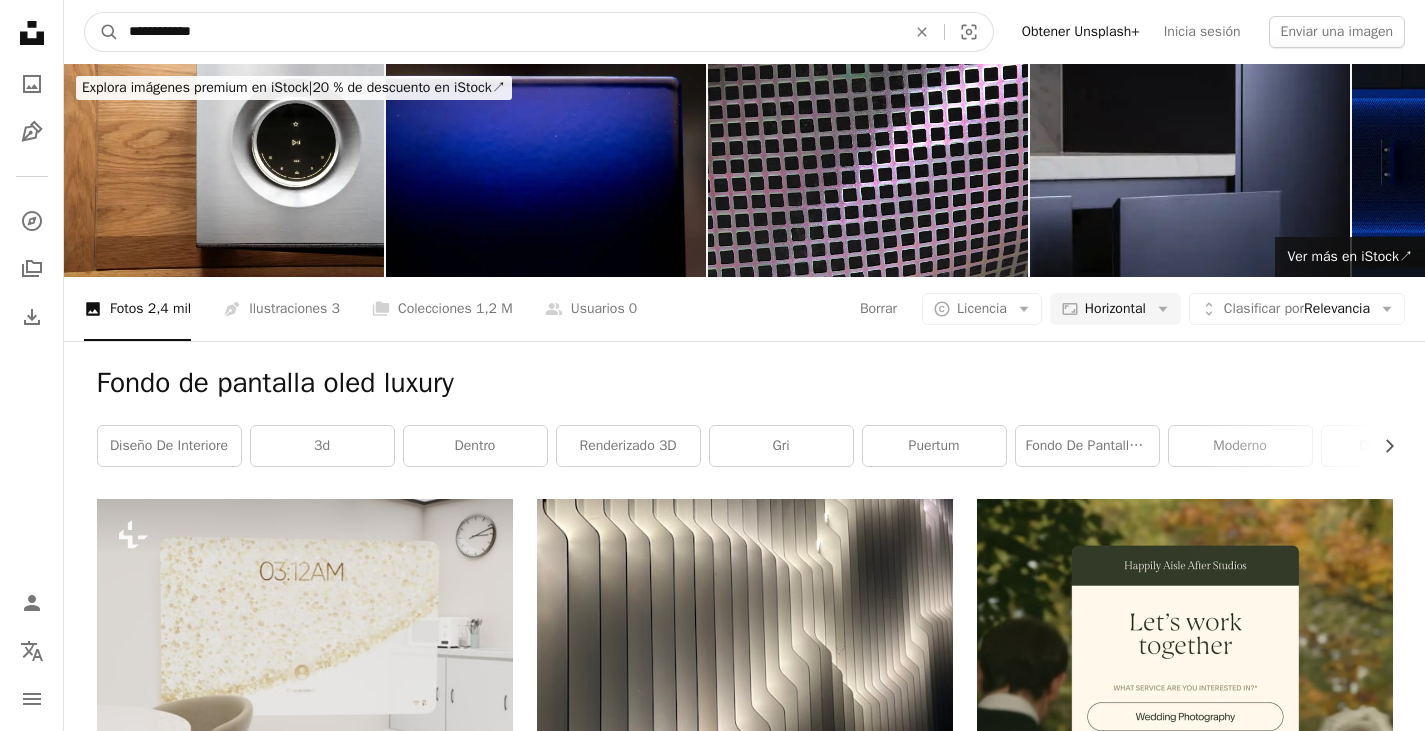 type on "**********" 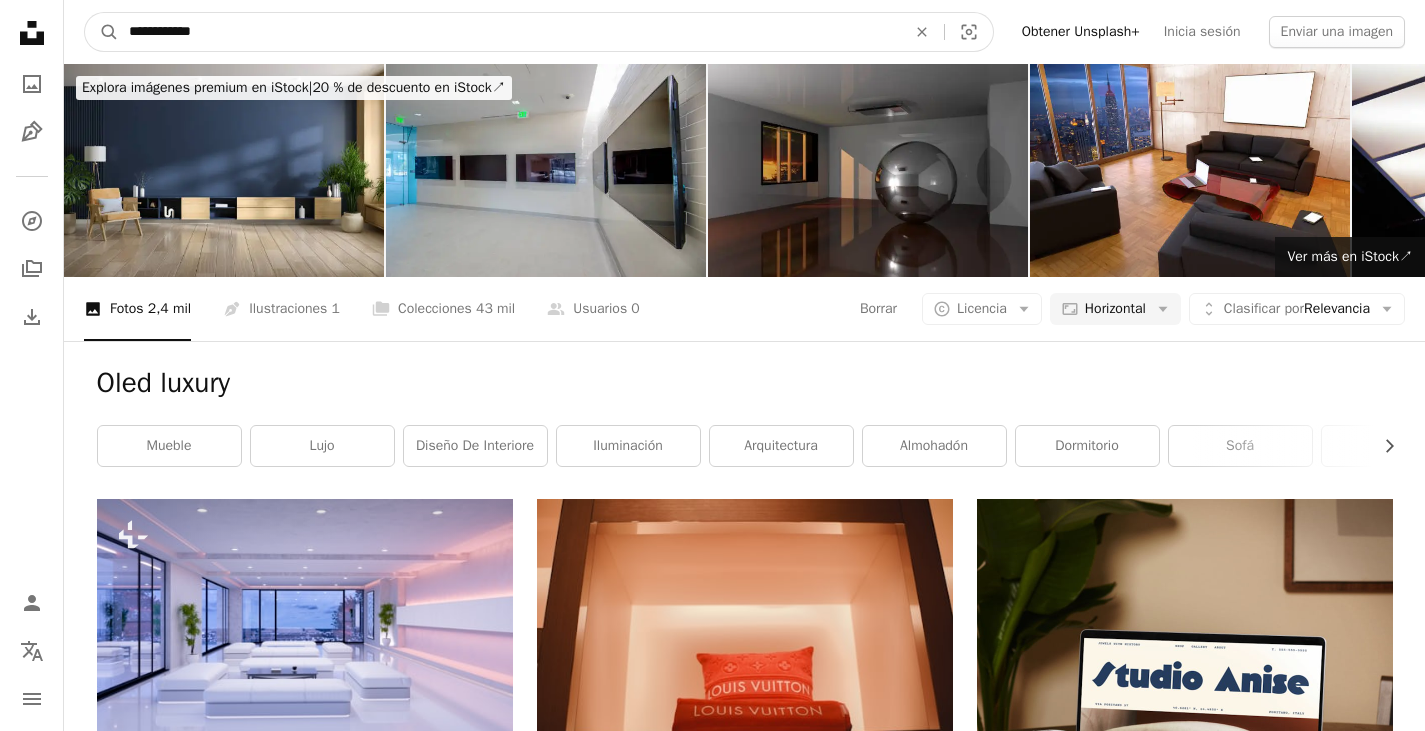 click on "**********" at bounding box center [509, 32] 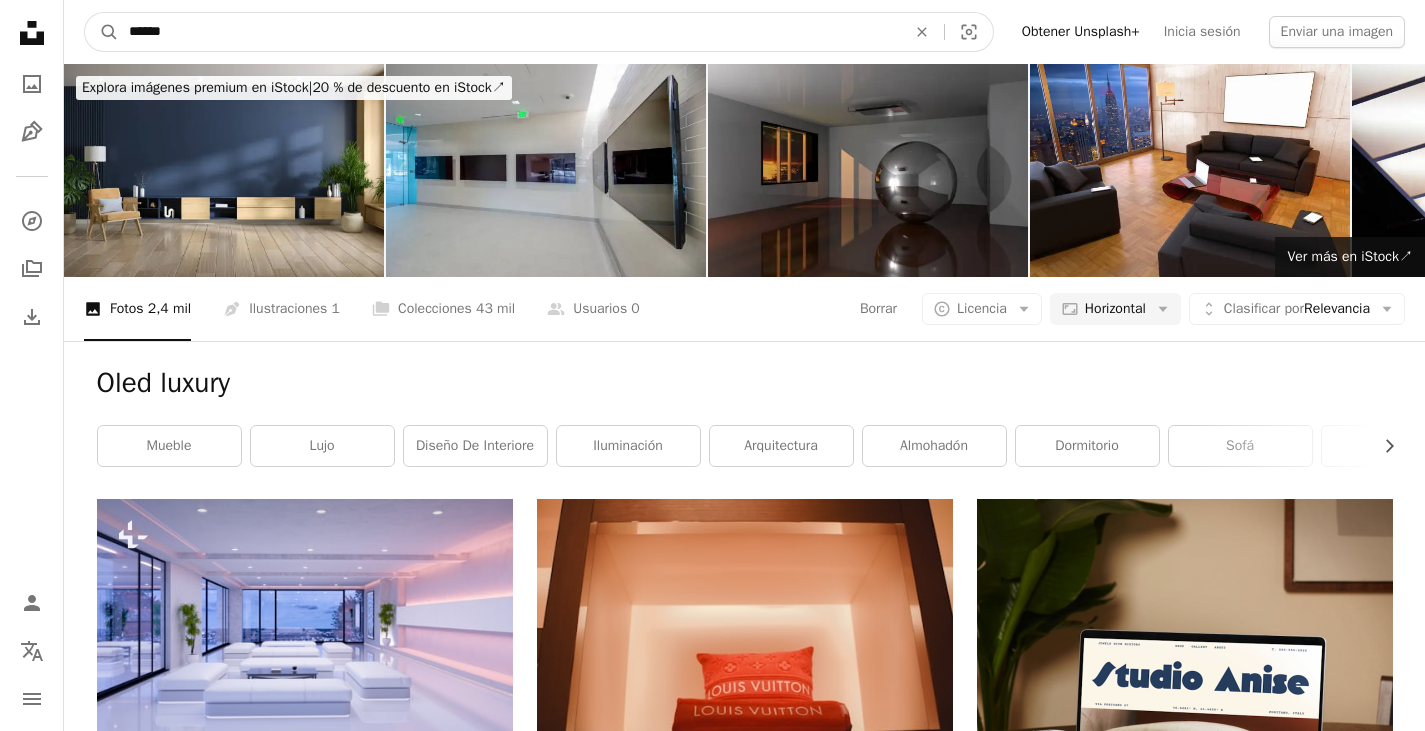 type on "******" 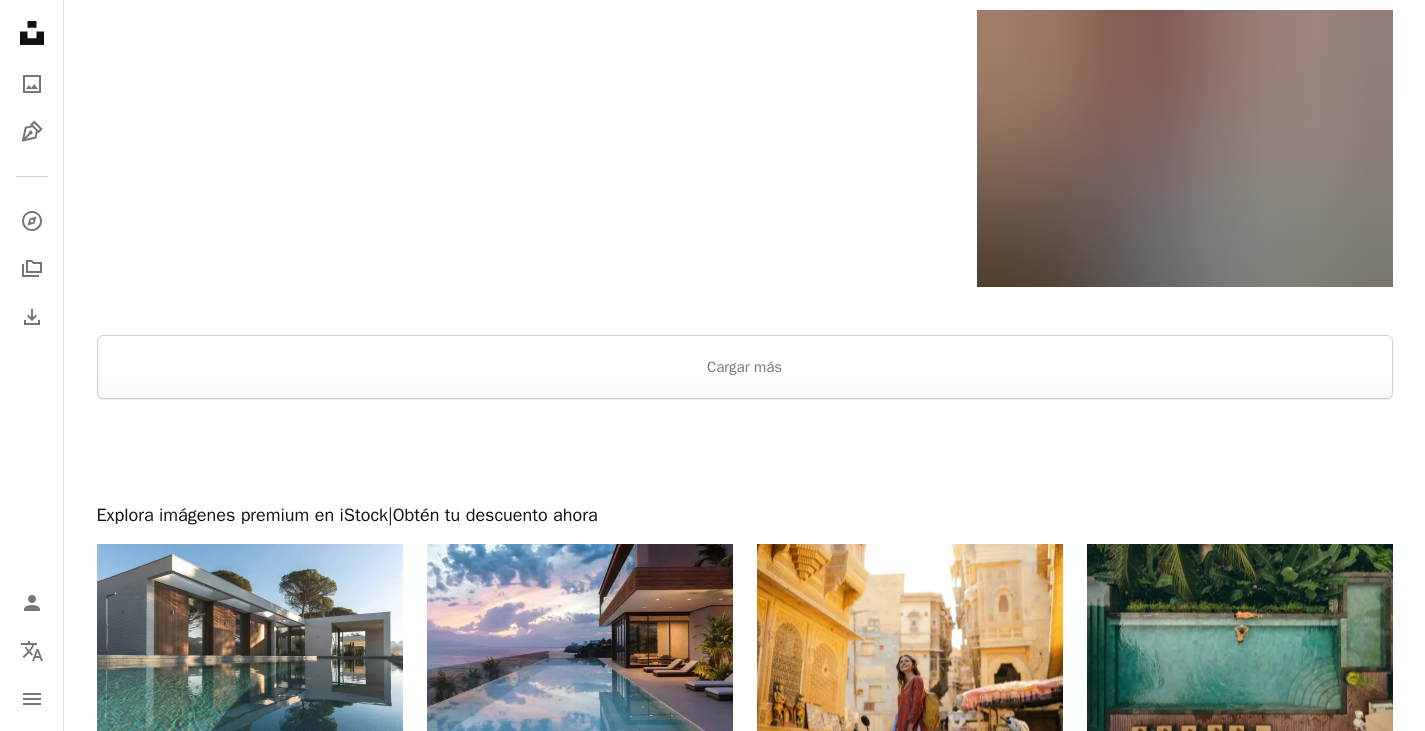 scroll, scrollTop: 2800, scrollLeft: 0, axis: vertical 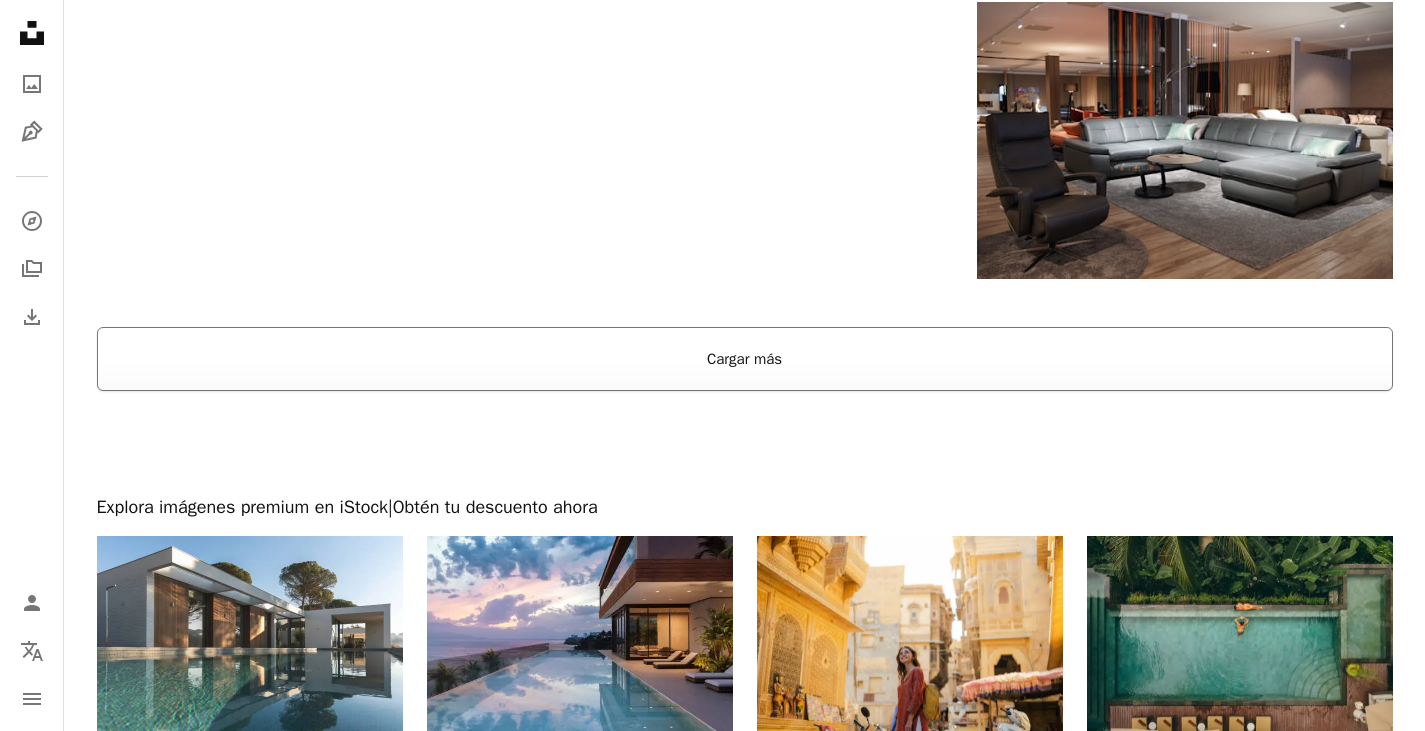 click on "Cargar más" at bounding box center [745, 359] 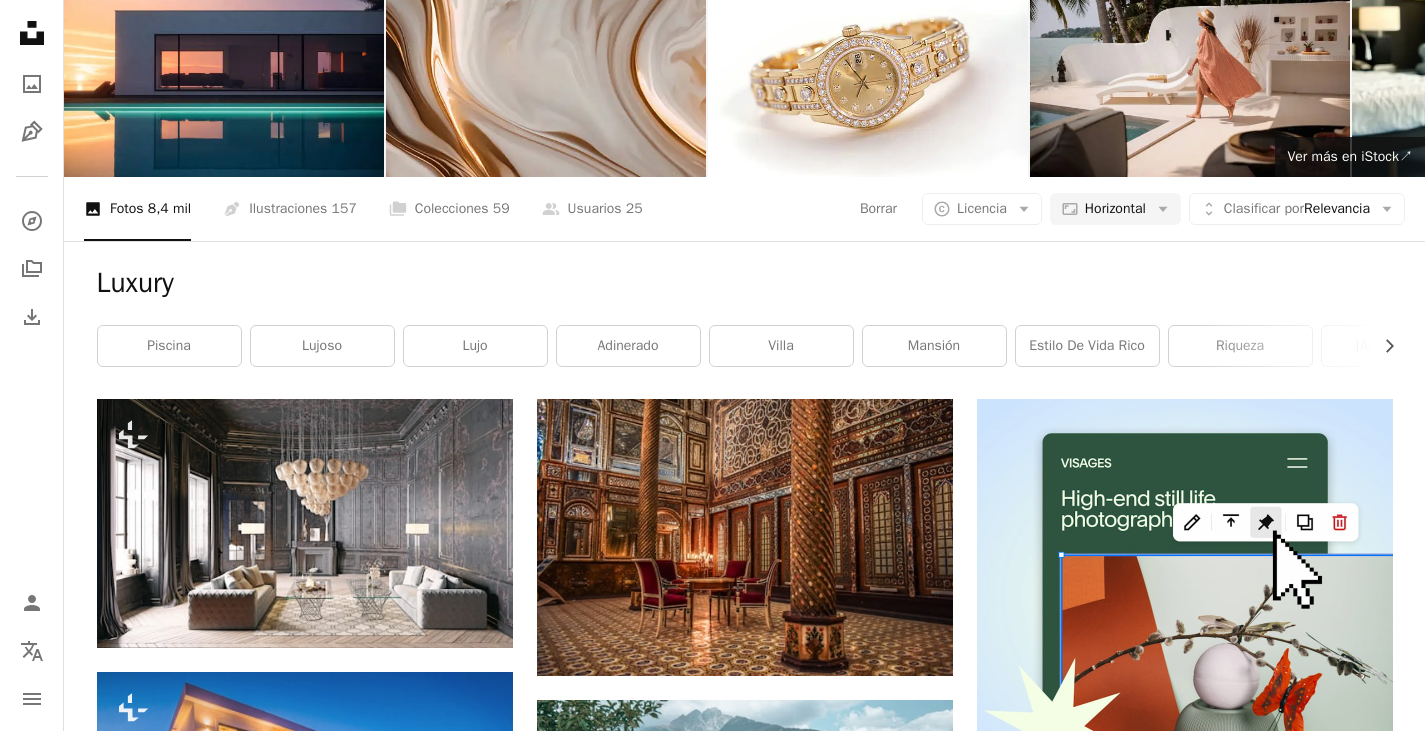 scroll, scrollTop: 0, scrollLeft: 0, axis: both 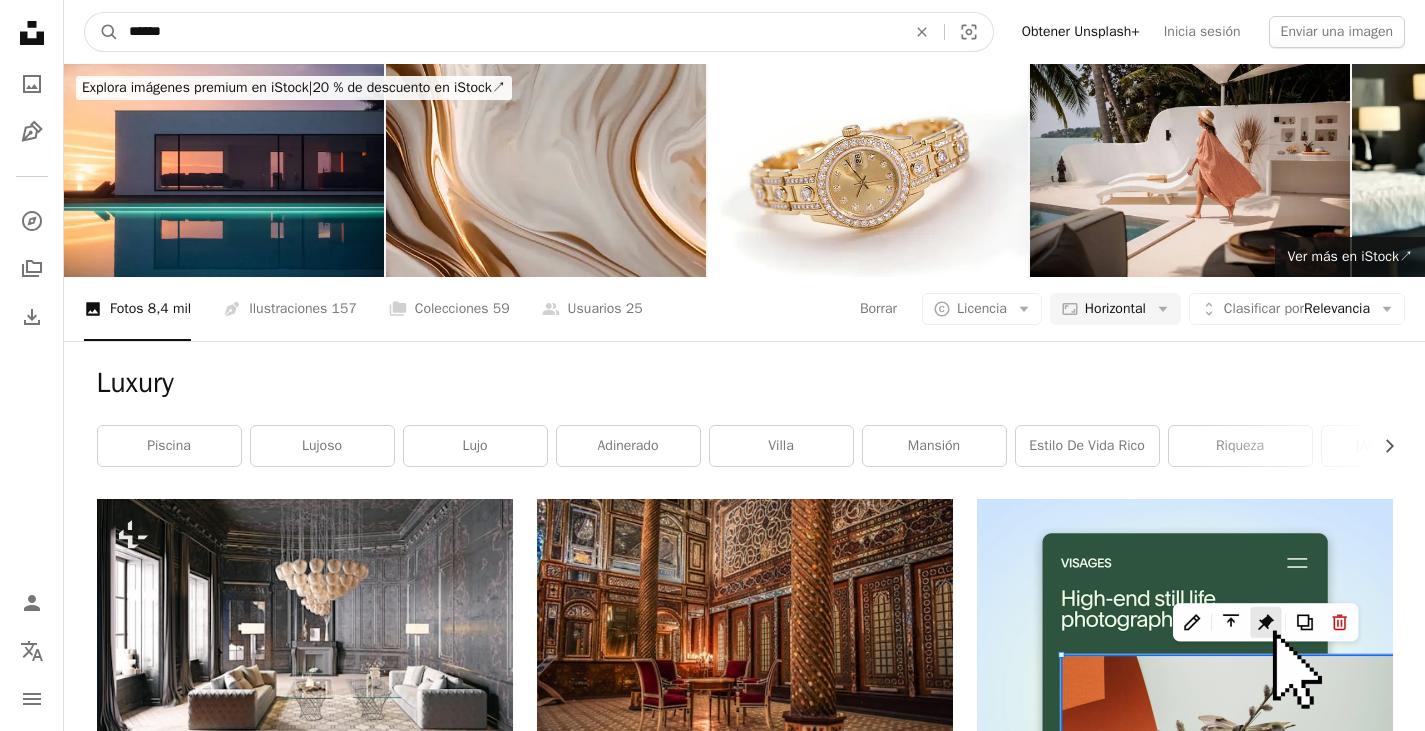 click on "******" at bounding box center (509, 32) 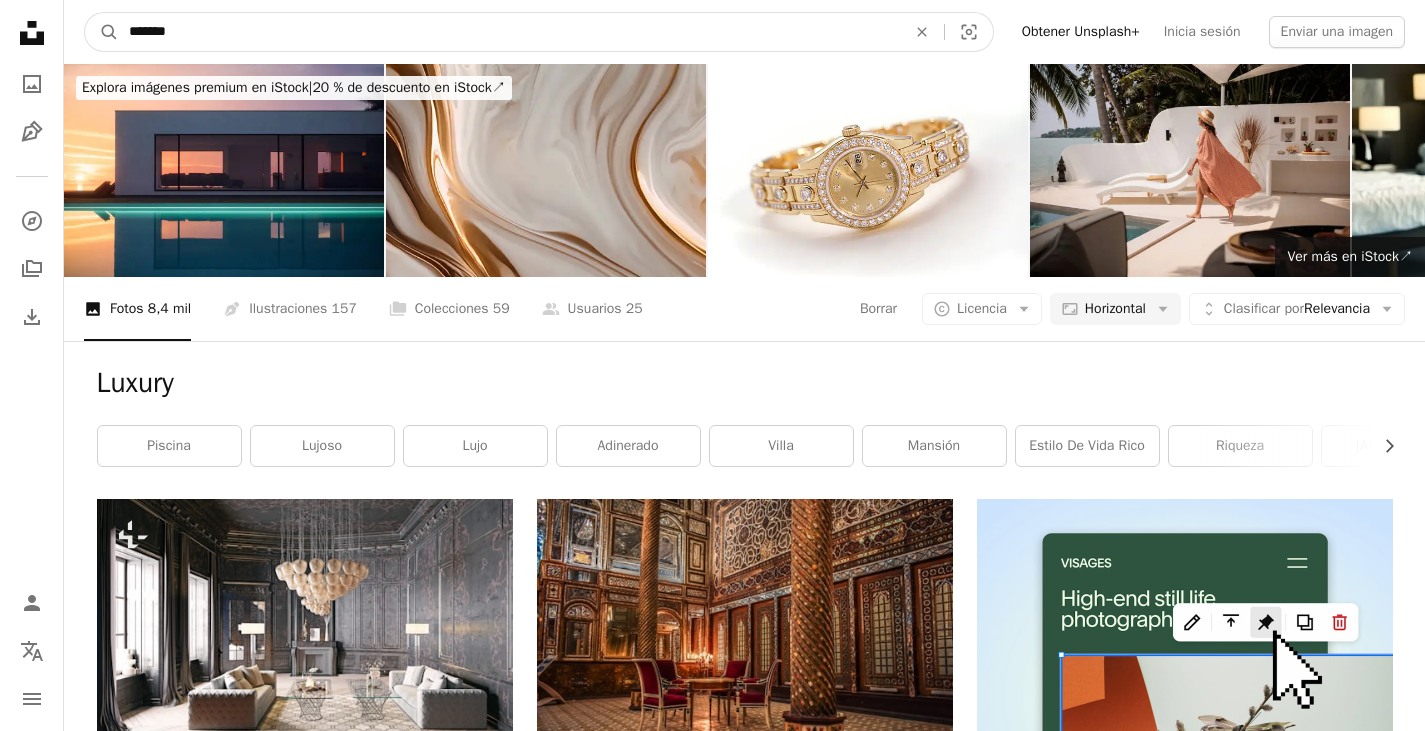 paste on "**********" 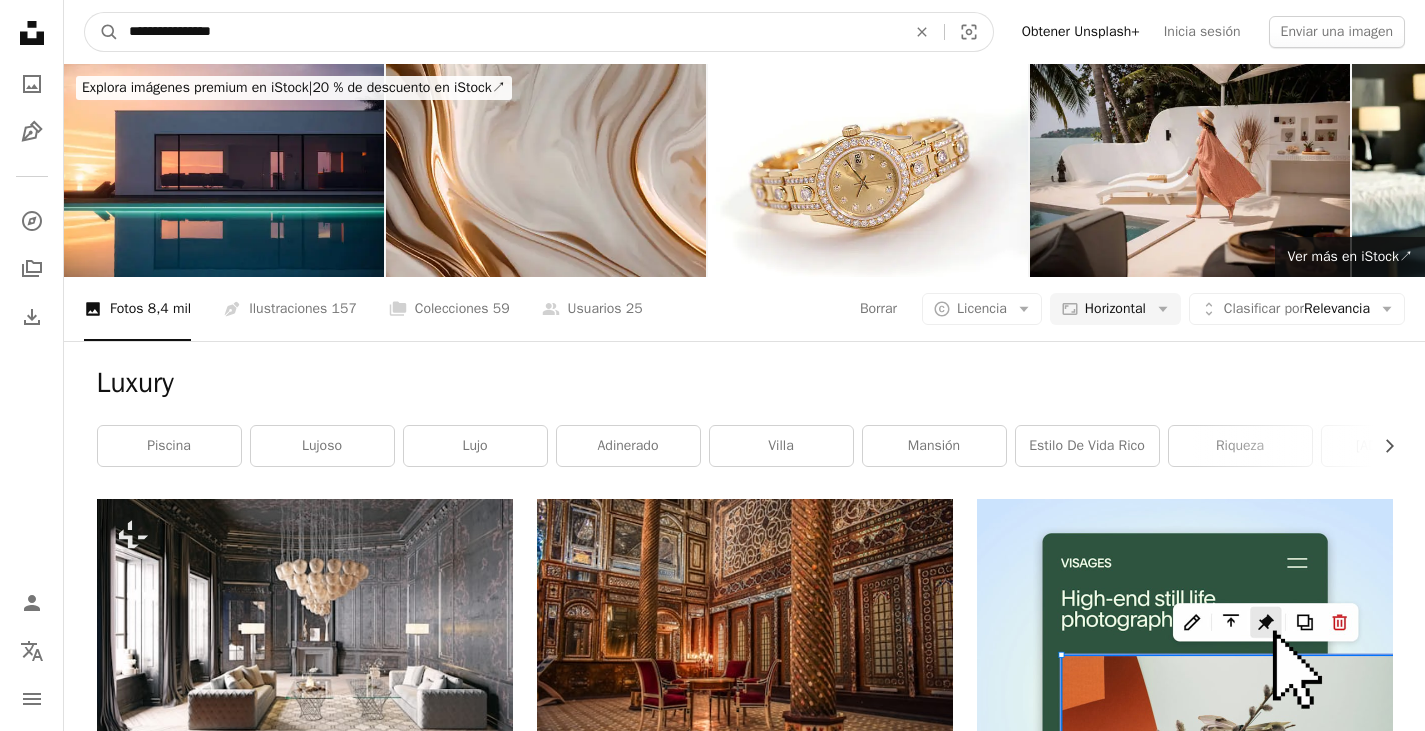 click on "A magnifying glass" at bounding box center [102, 32] 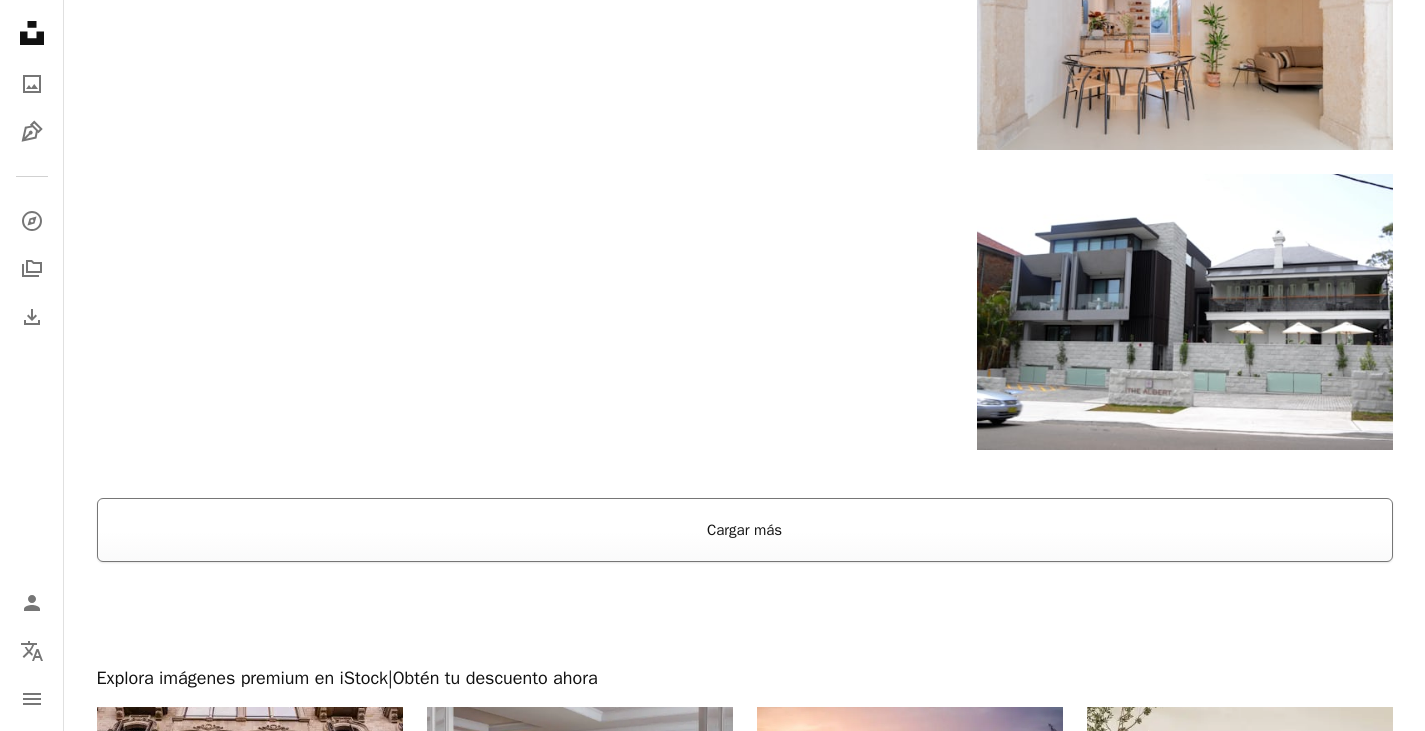 scroll, scrollTop: 2700, scrollLeft: 0, axis: vertical 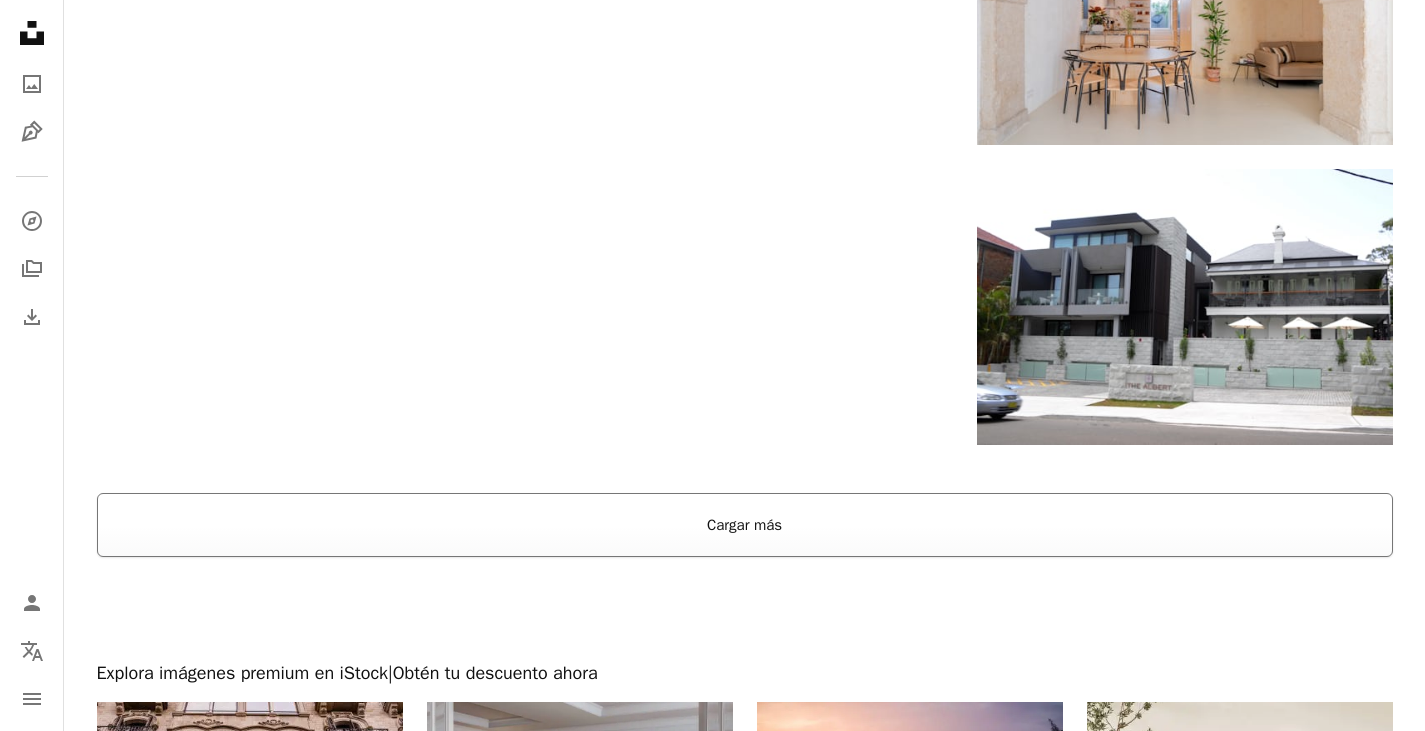 click on "Cargar más" at bounding box center (745, 525) 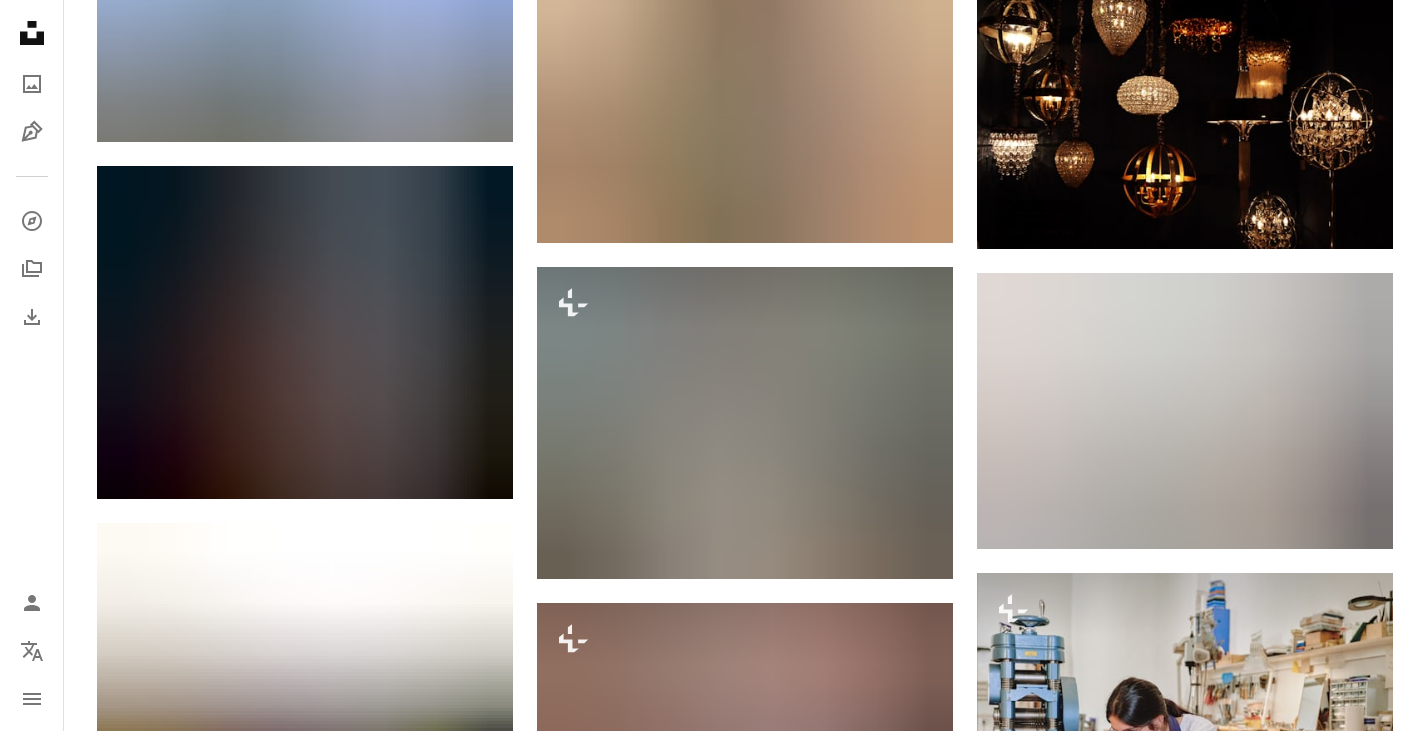 scroll, scrollTop: 9600, scrollLeft: 0, axis: vertical 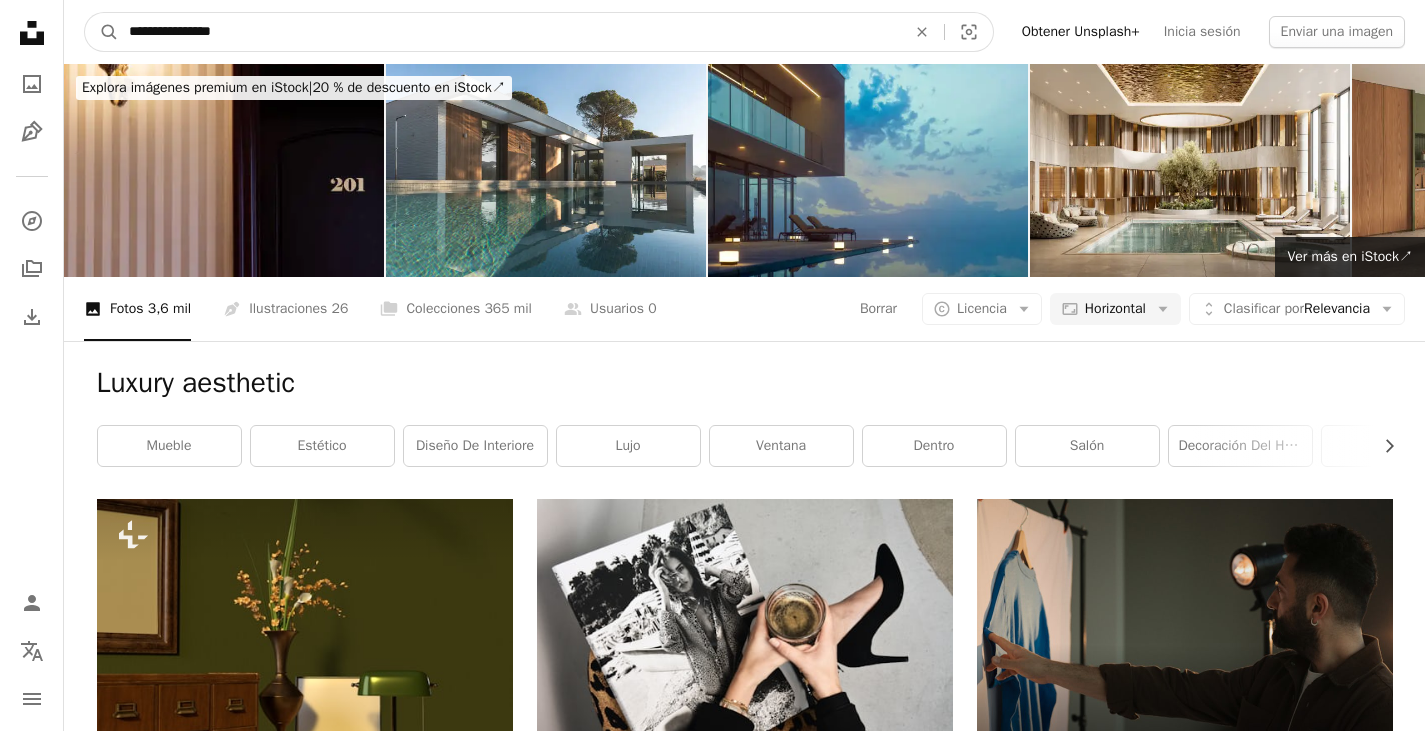 click on "**********" at bounding box center (509, 32) 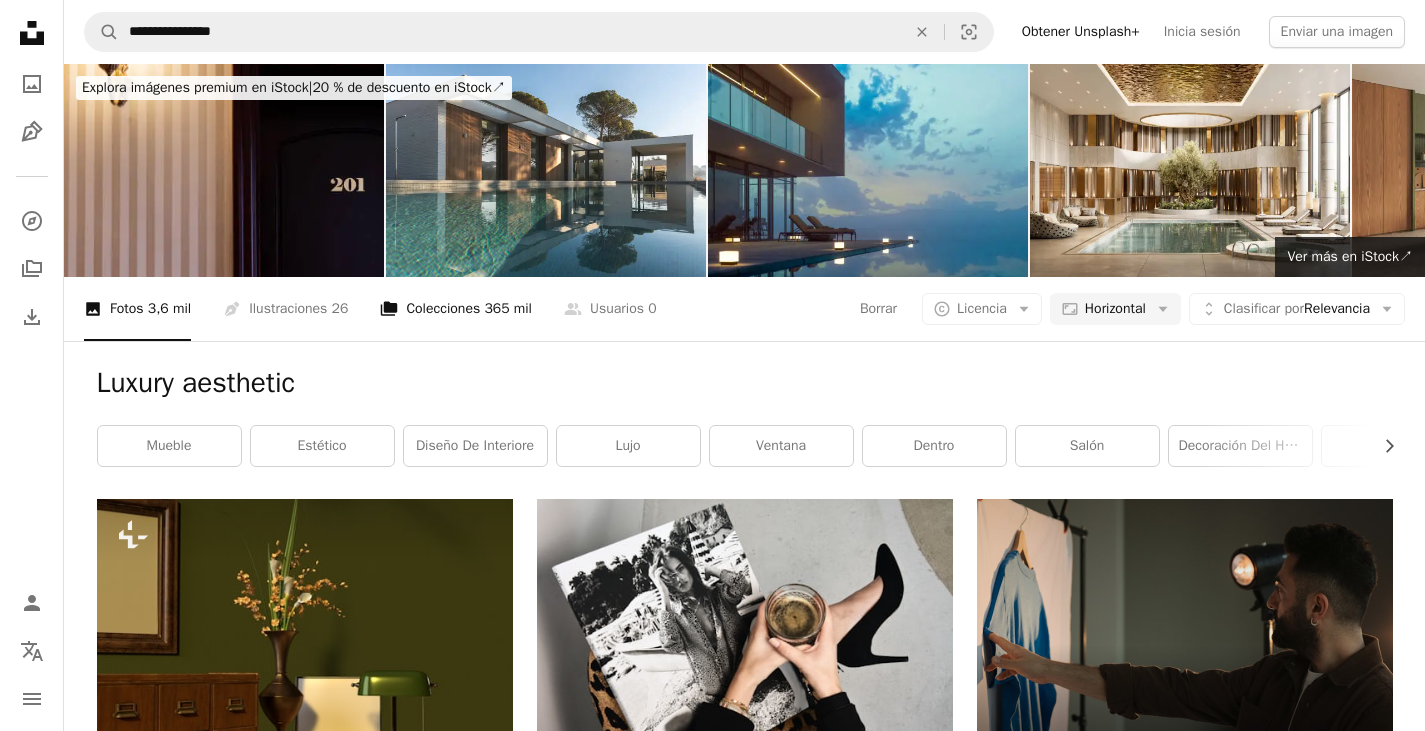 click on "A stack of folders Colecciones   365 mil" at bounding box center [456, 309] 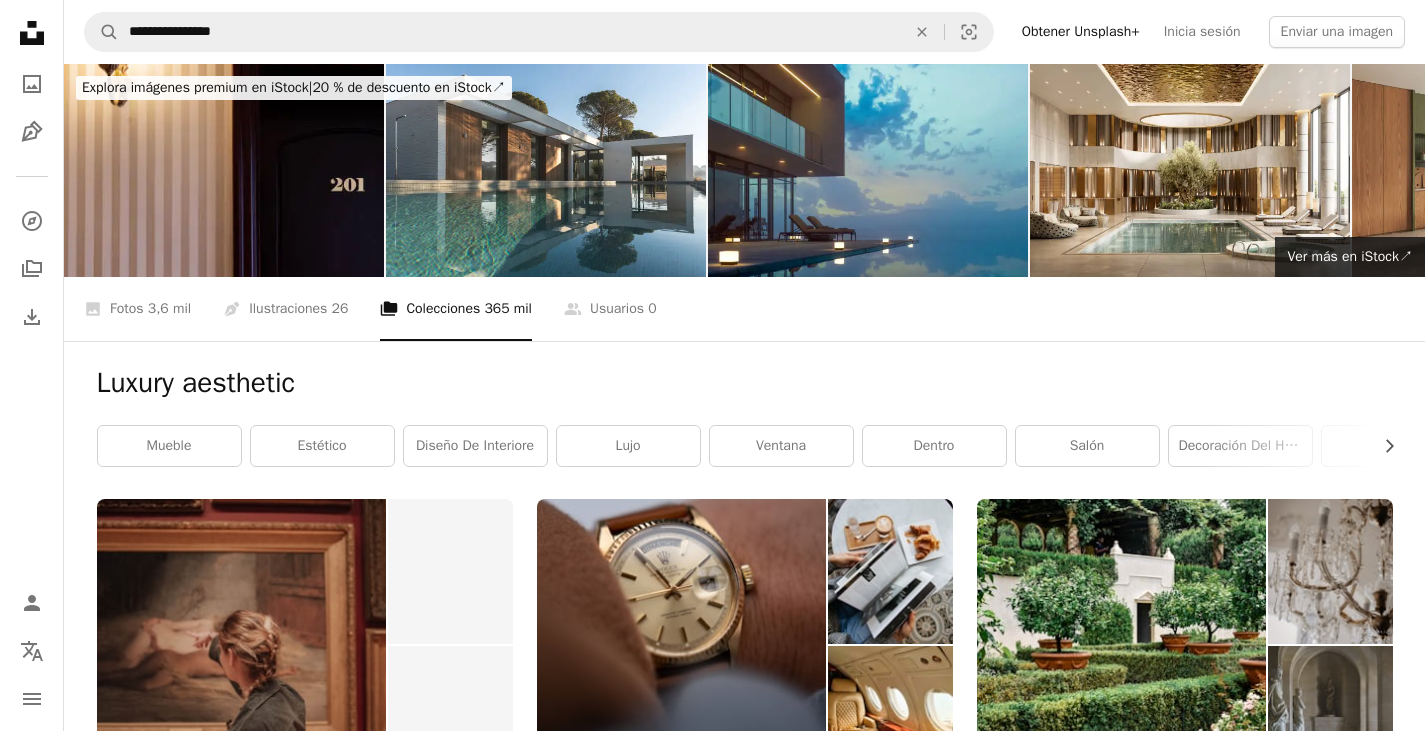 scroll, scrollTop: 300, scrollLeft: 0, axis: vertical 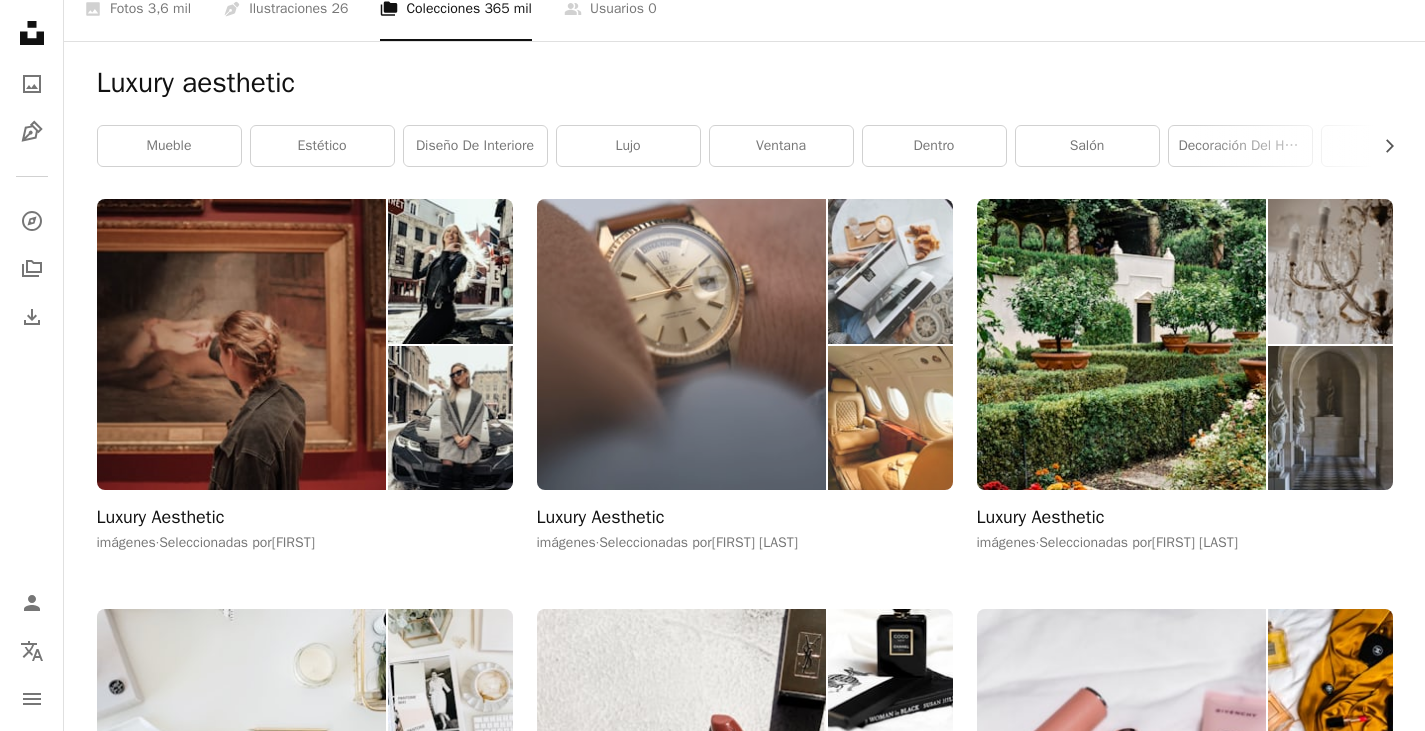 click at bounding box center (682, 344) 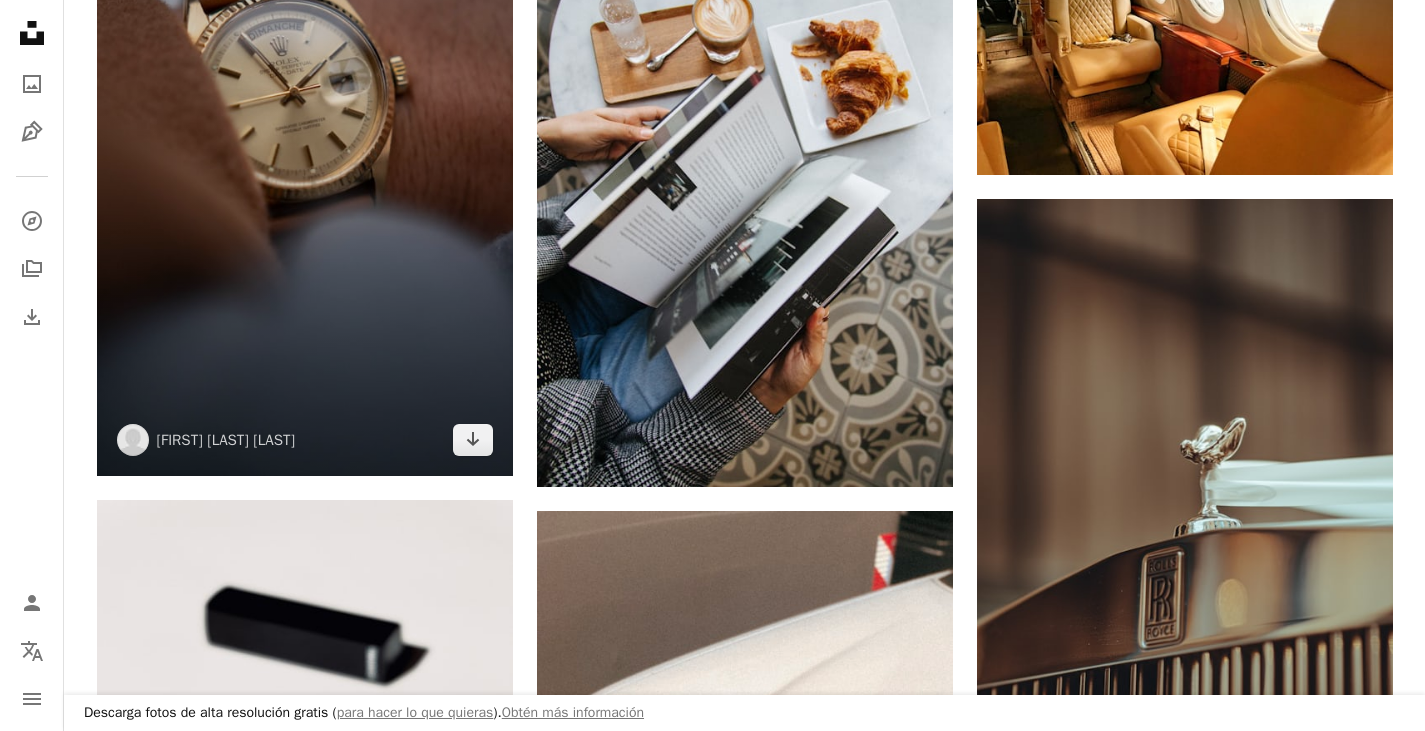 scroll, scrollTop: 400, scrollLeft: 0, axis: vertical 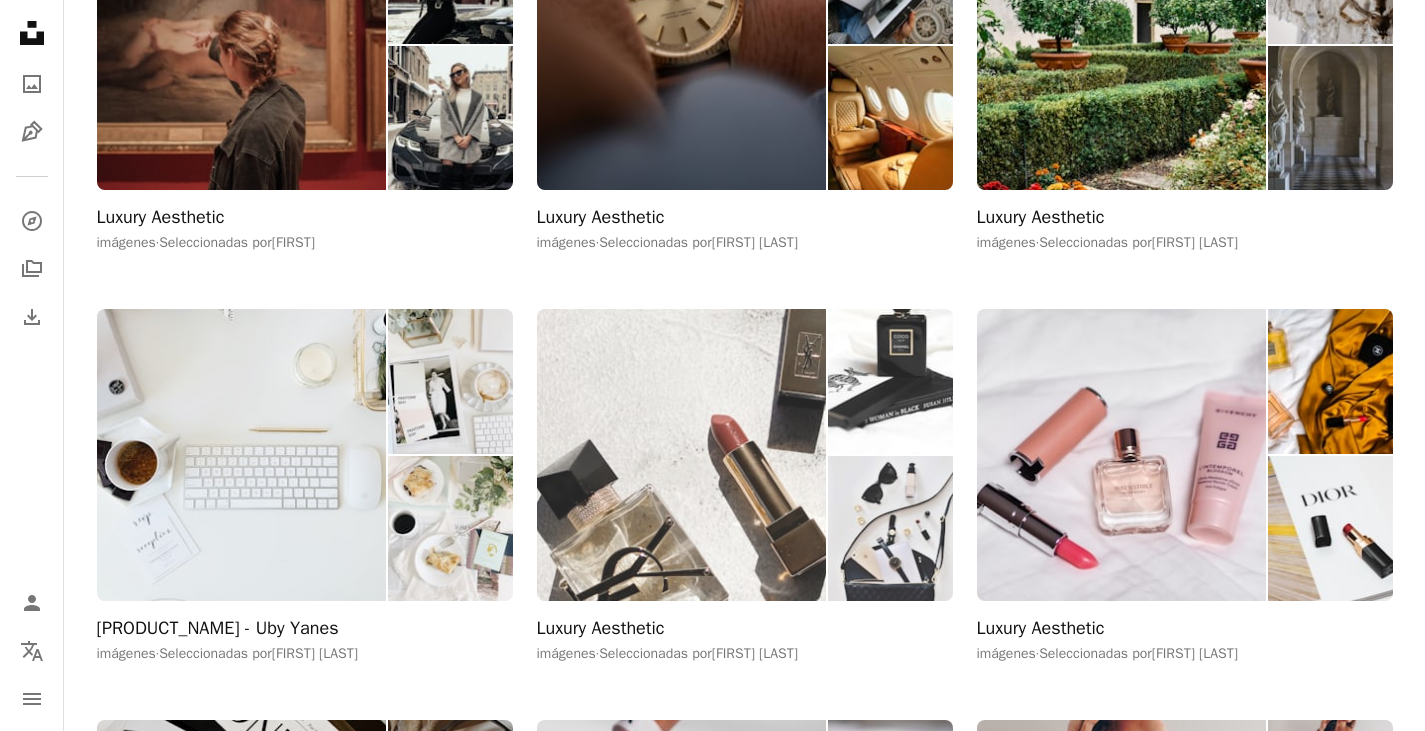 click at bounding box center [682, 454] 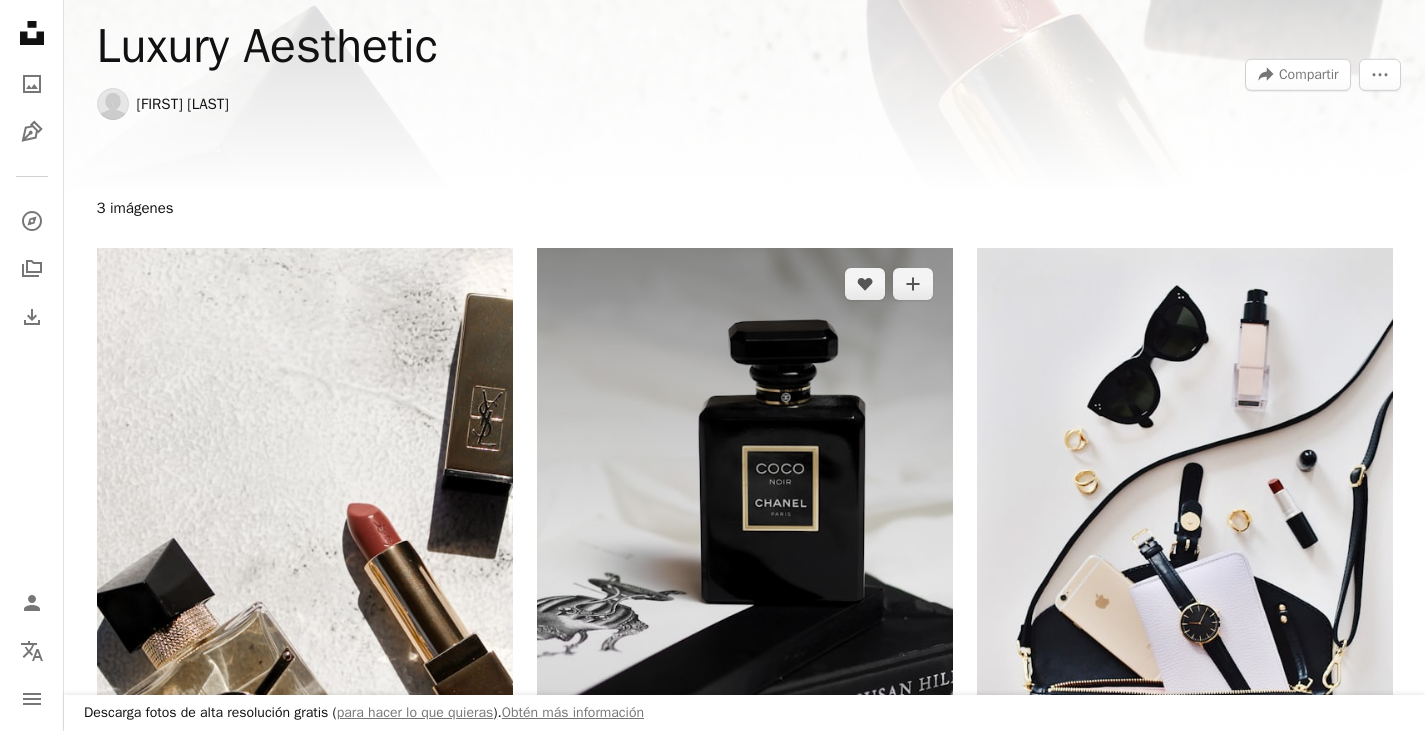 scroll, scrollTop: 100, scrollLeft: 0, axis: vertical 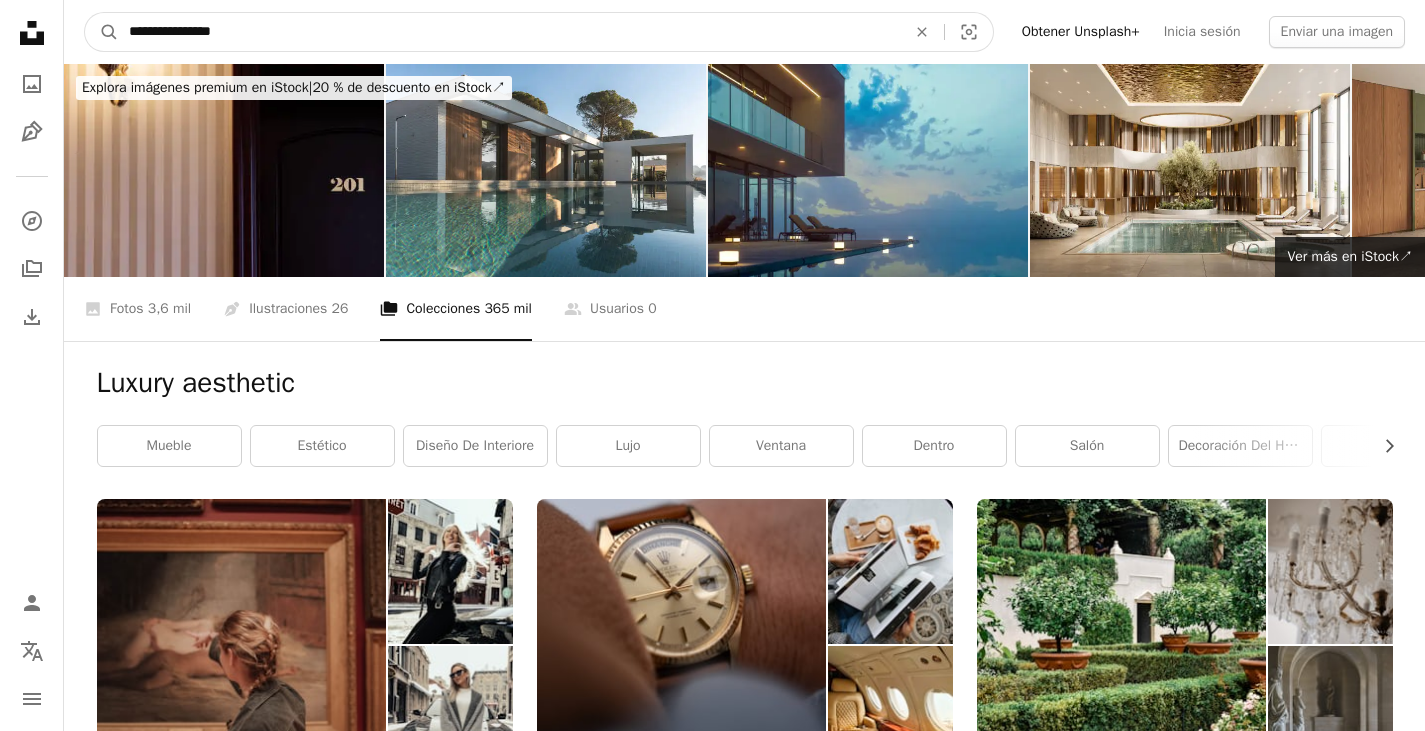 click on "**********" at bounding box center [509, 32] 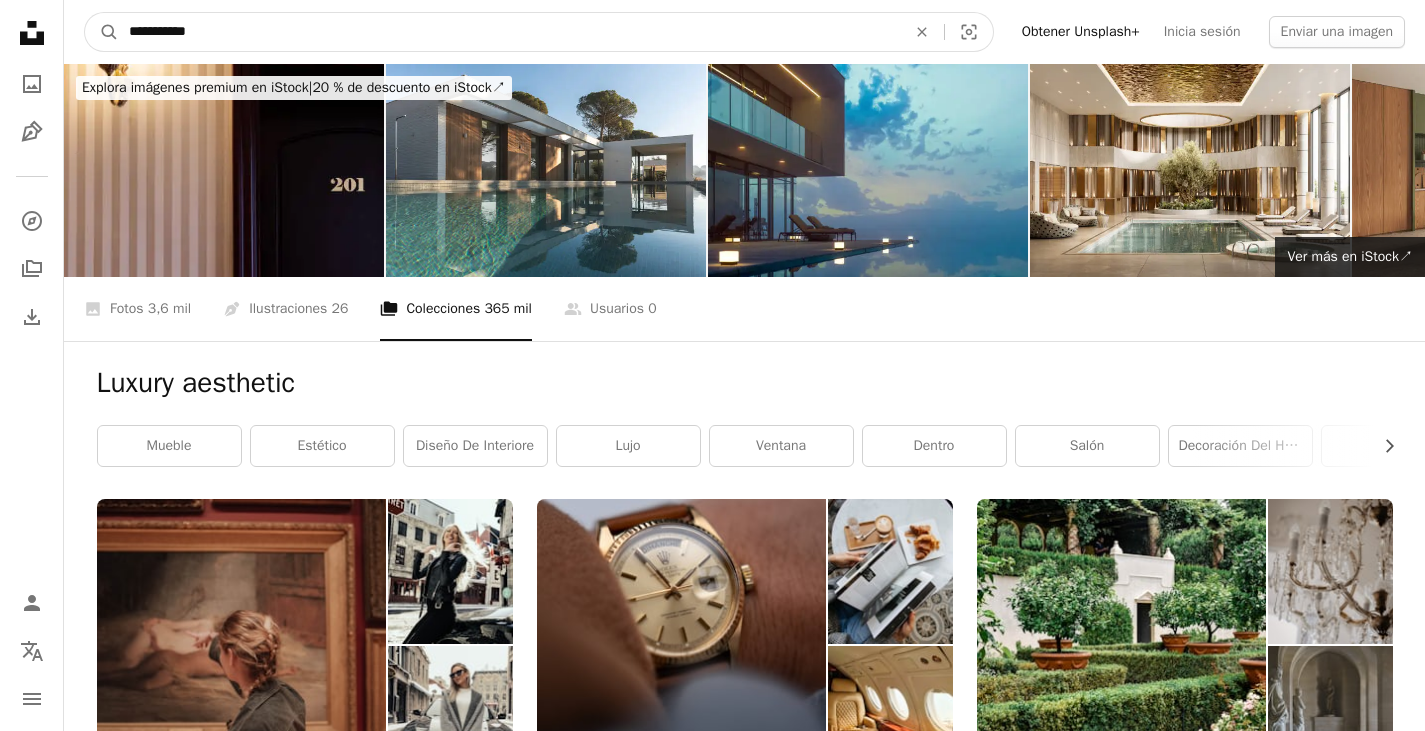 type on "**********" 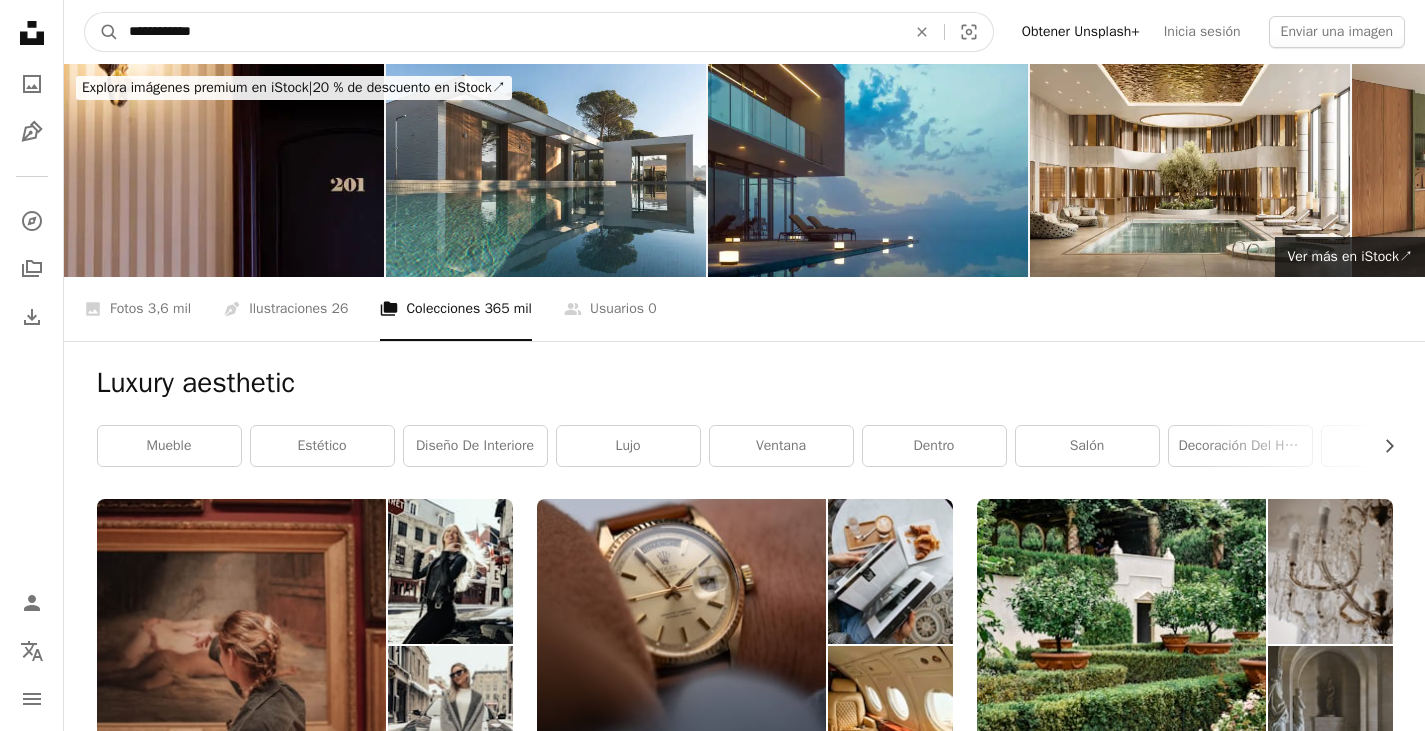 click on "A magnifying glass" at bounding box center [102, 32] 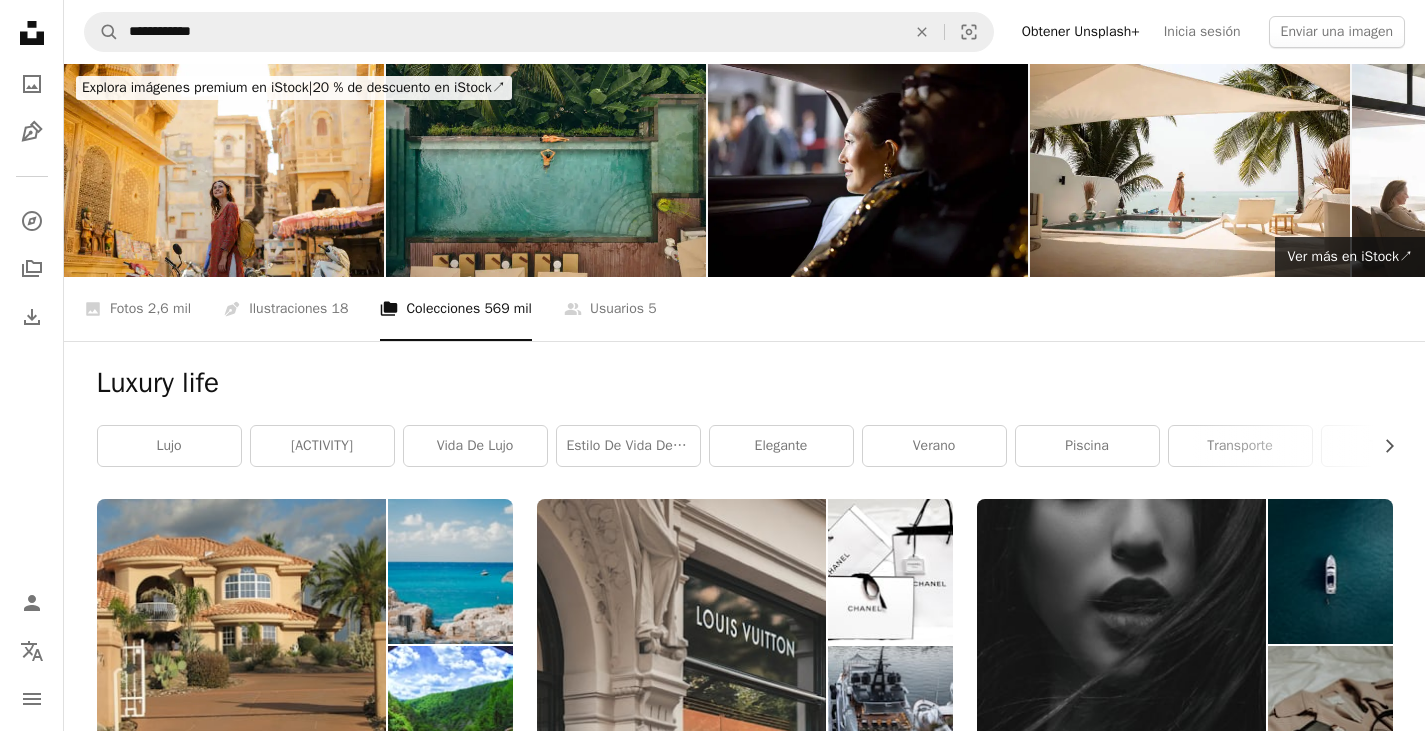 scroll, scrollTop: 200, scrollLeft: 0, axis: vertical 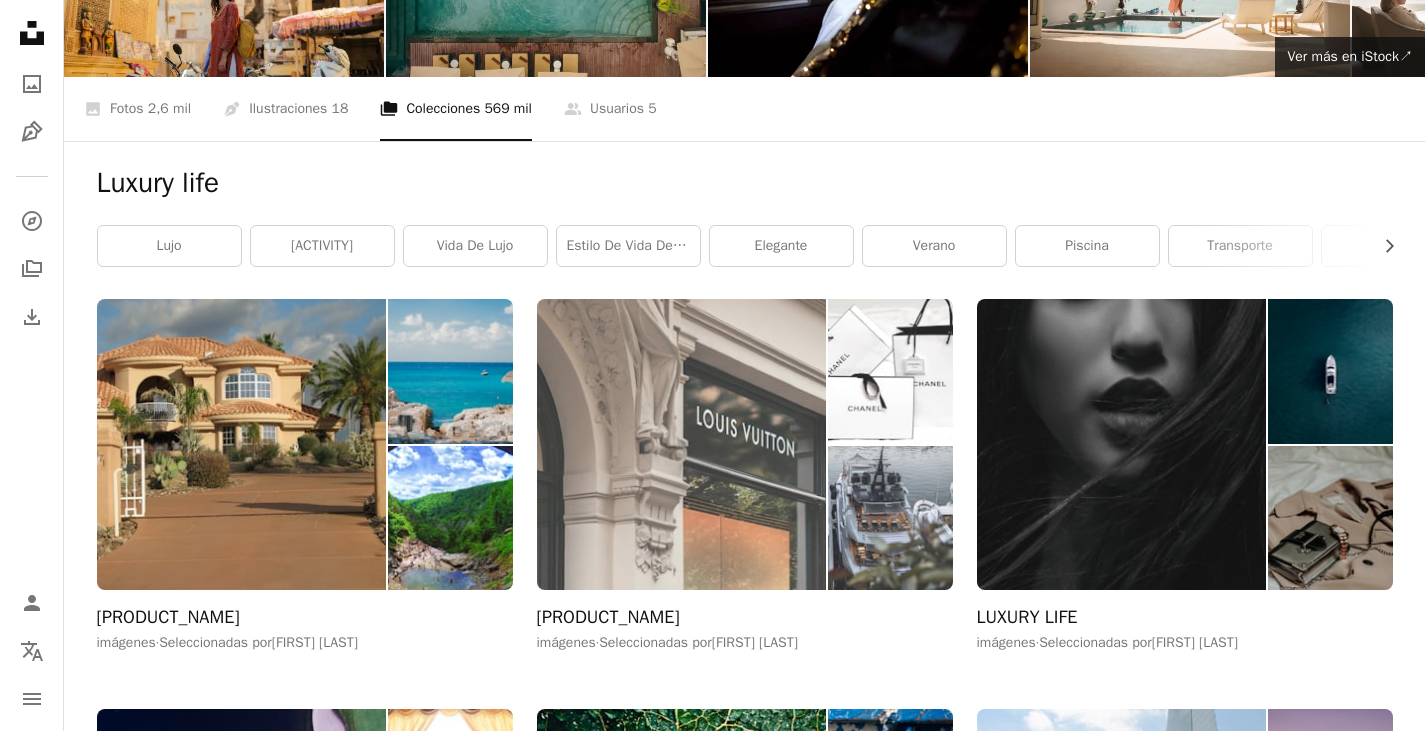 click at bounding box center [682, 444] 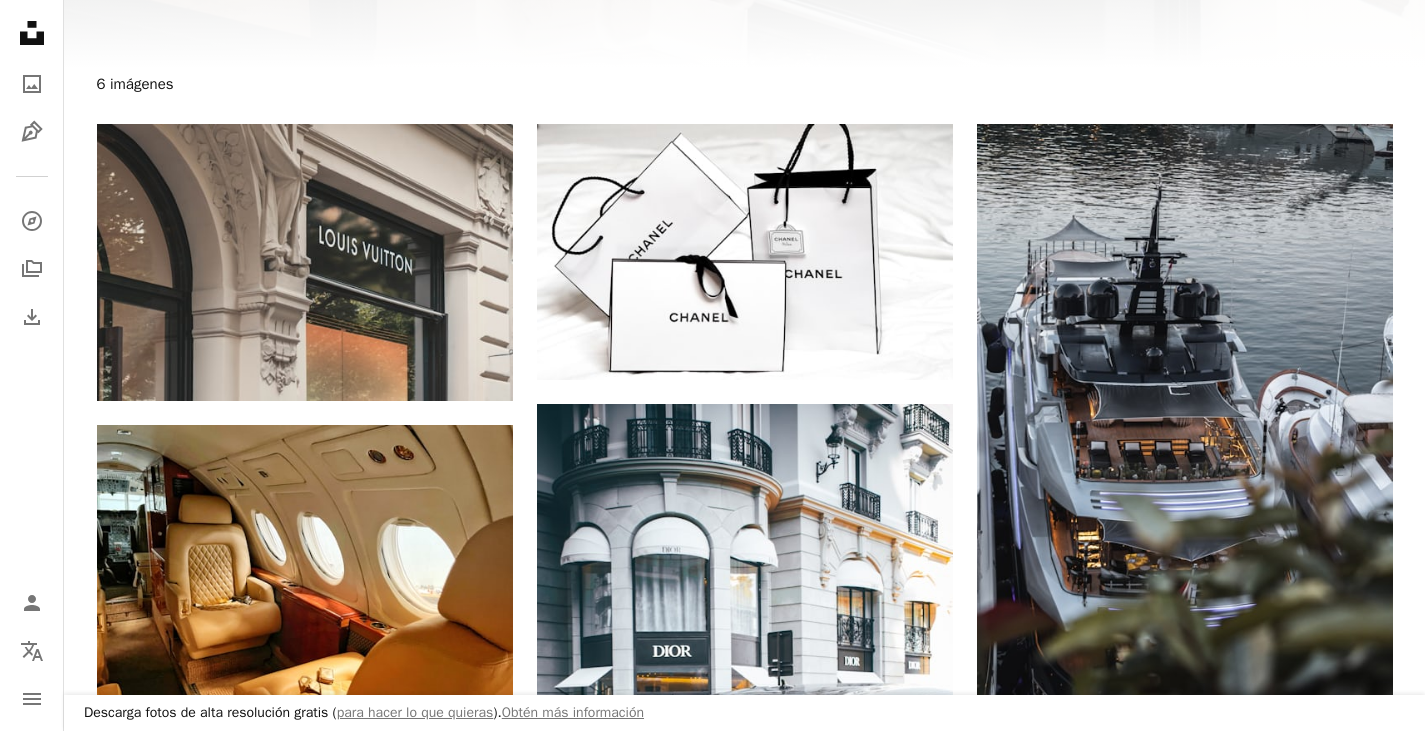scroll, scrollTop: 200, scrollLeft: 0, axis: vertical 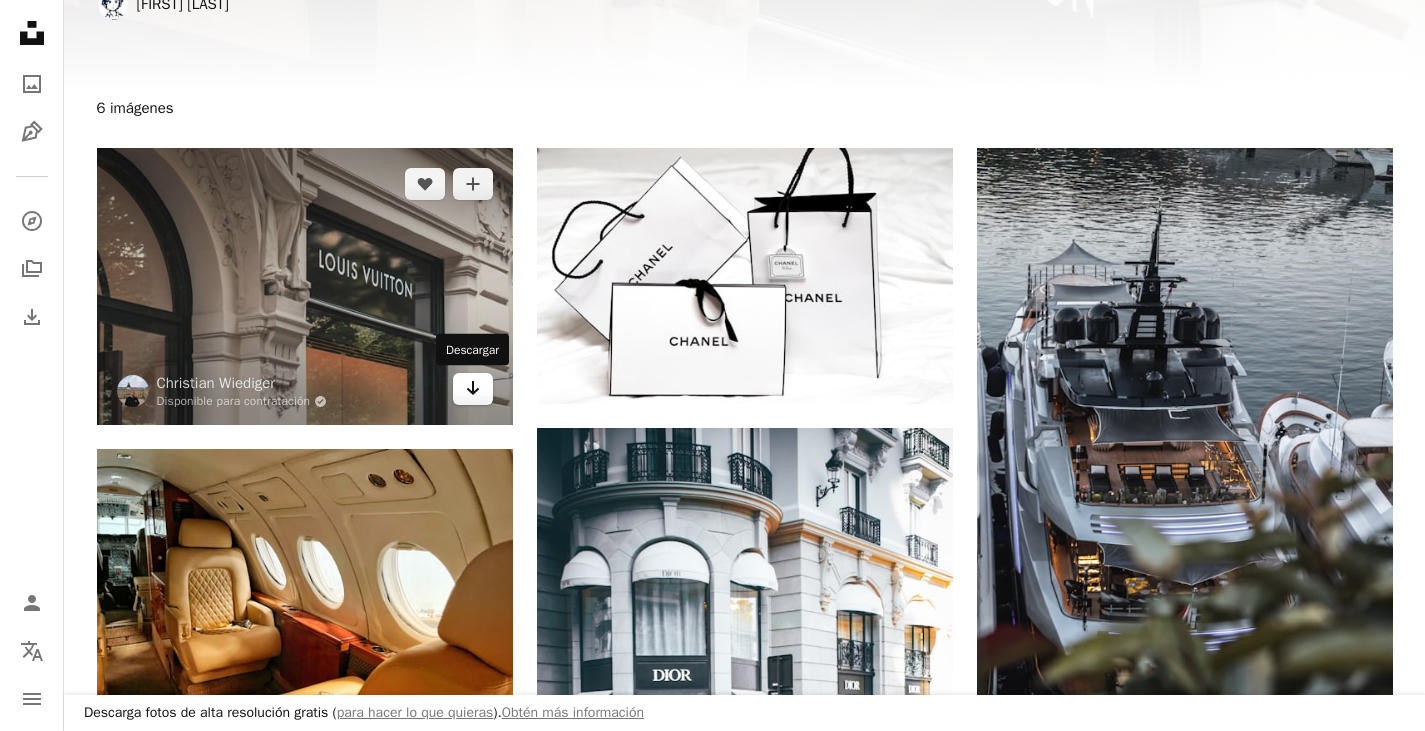 click 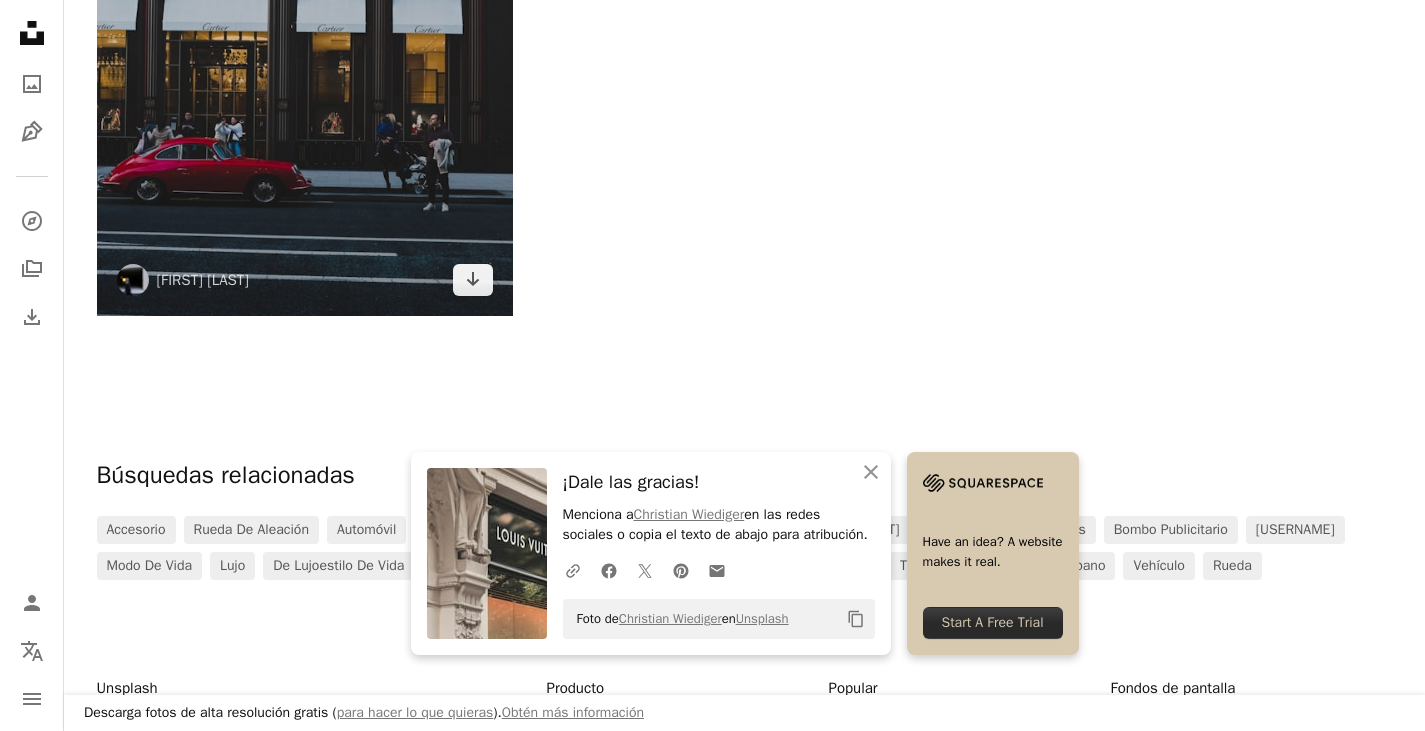 scroll, scrollTop: 1300, scrollLeft: 0, axis: vertical 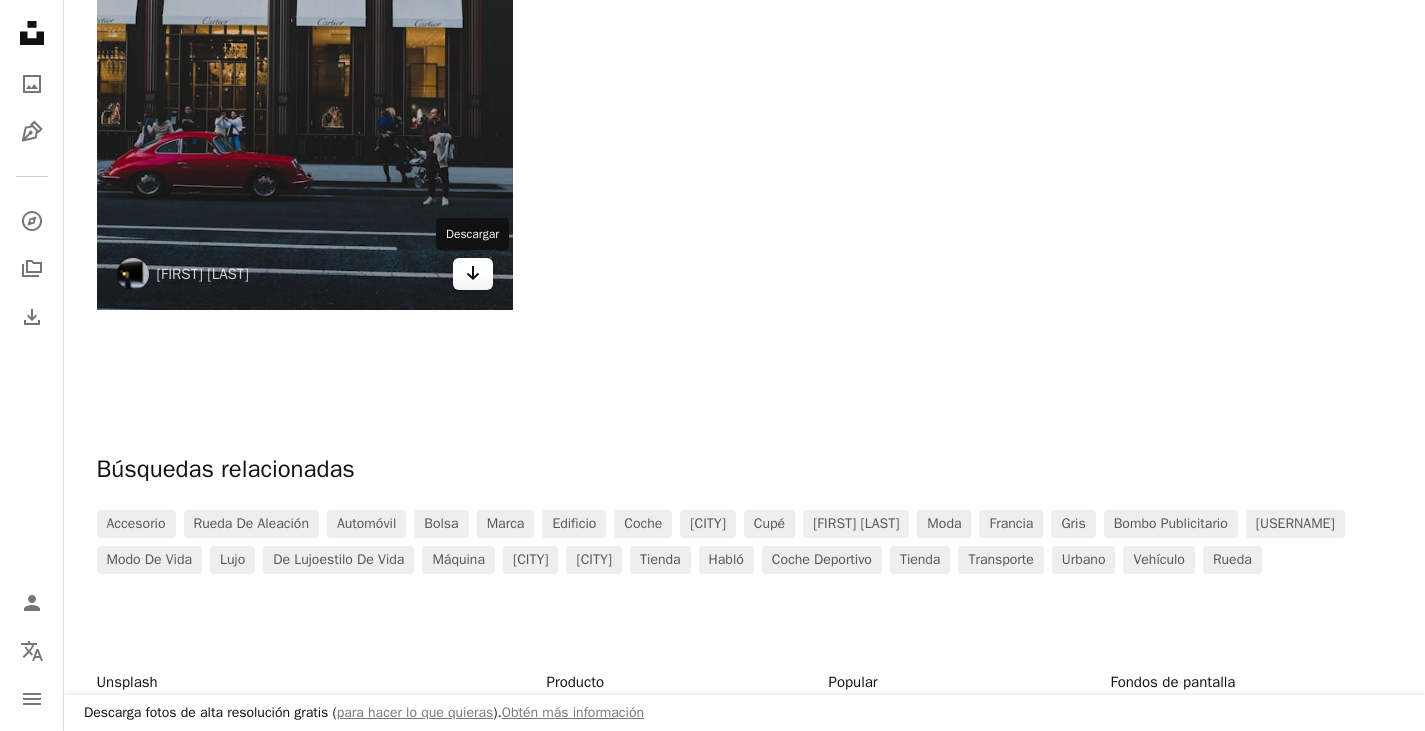 click on "Arrow pointing down" 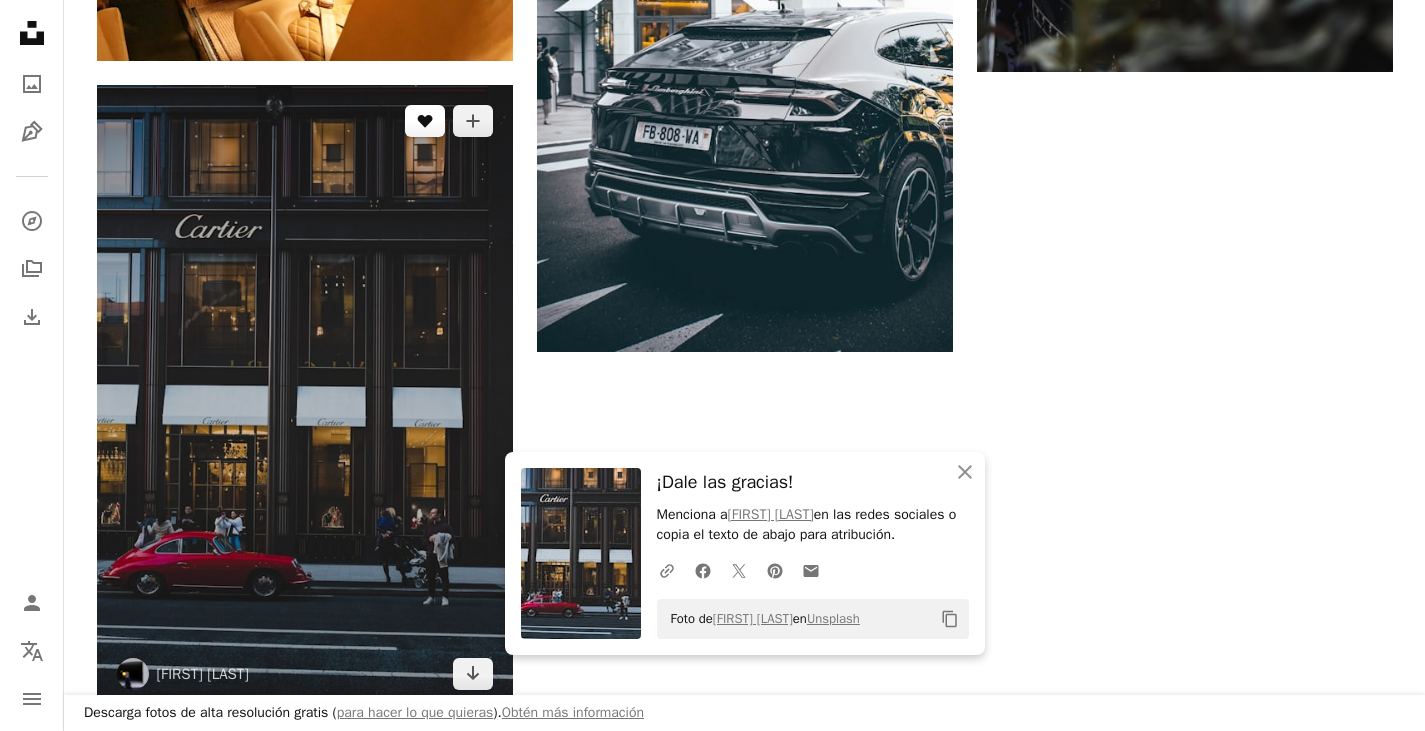 scroll, scrollTop: 900, scrollLeft: 0, axis: vertical 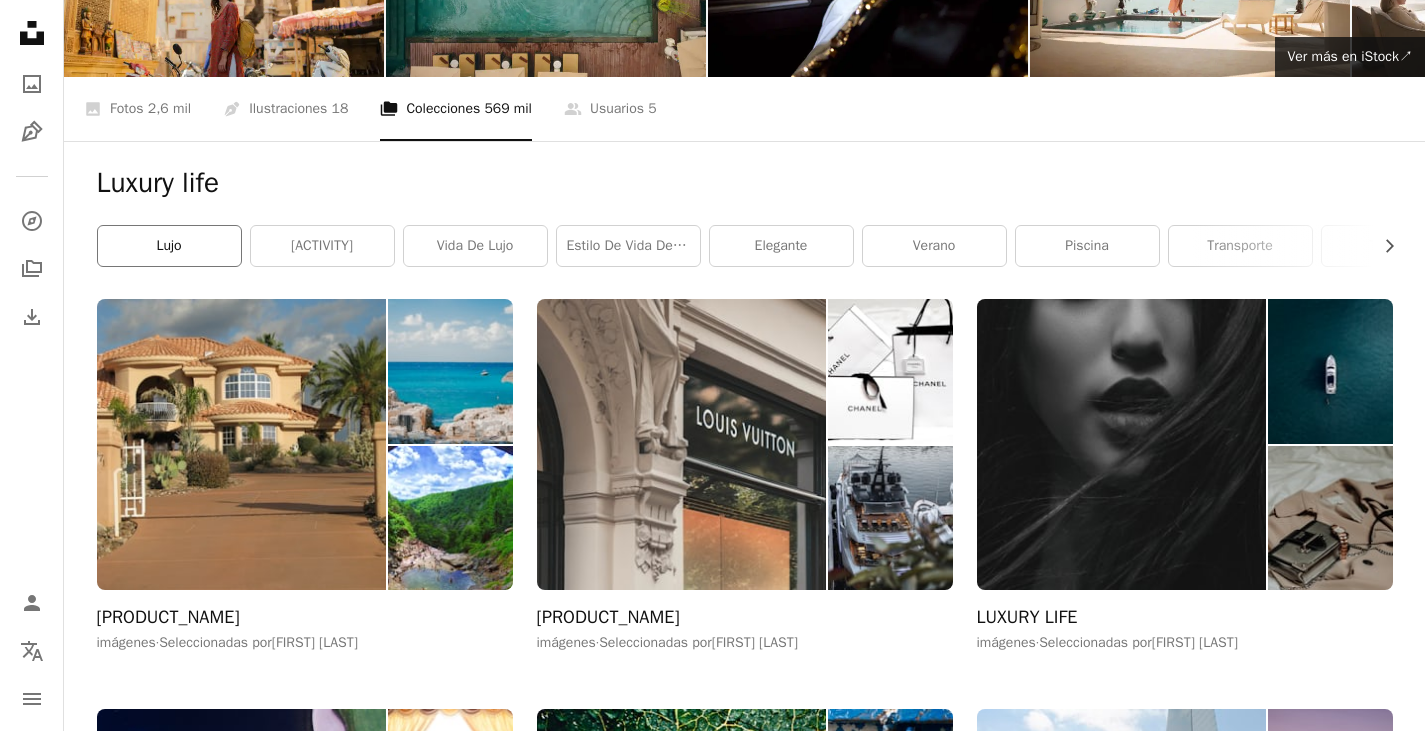 click on "lujo" at bounding box center (169, 246) 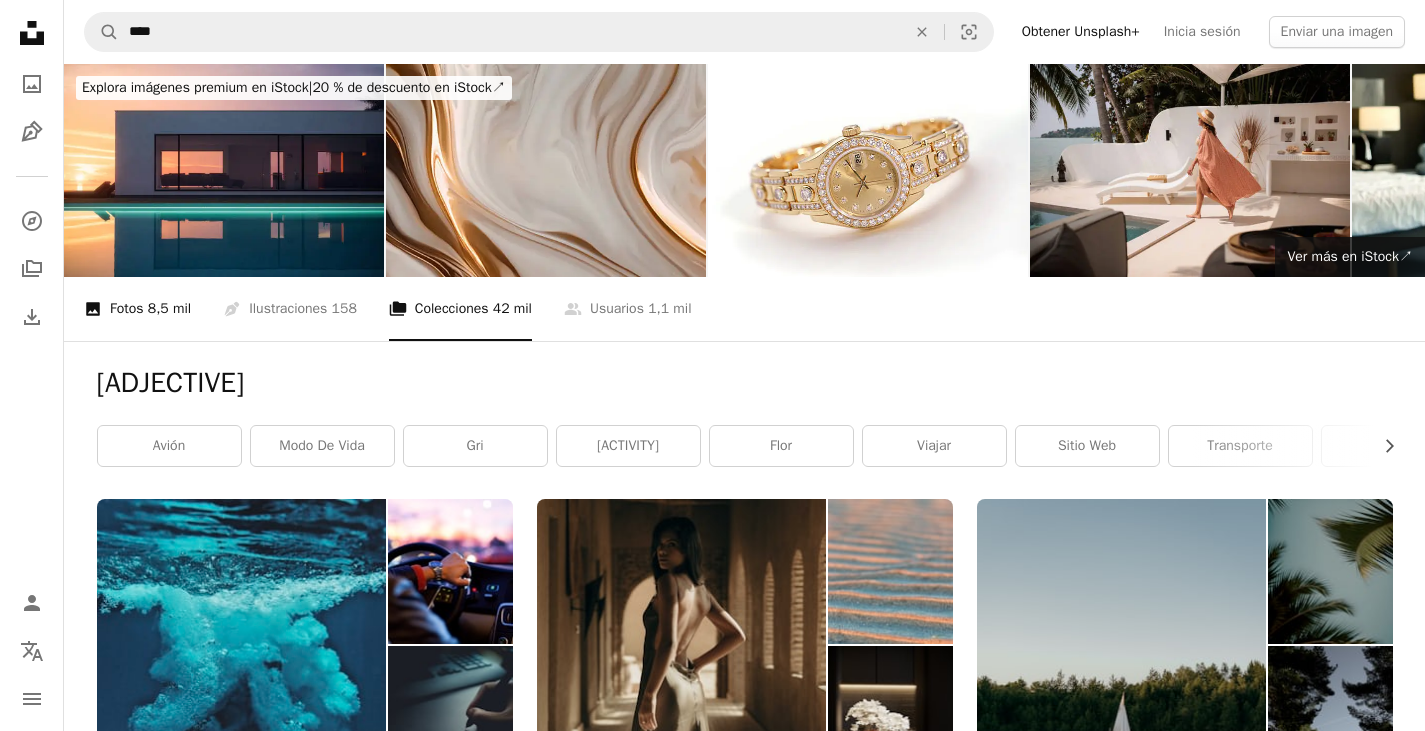 click on "8,5 mil" at bounding box center [169, 309] 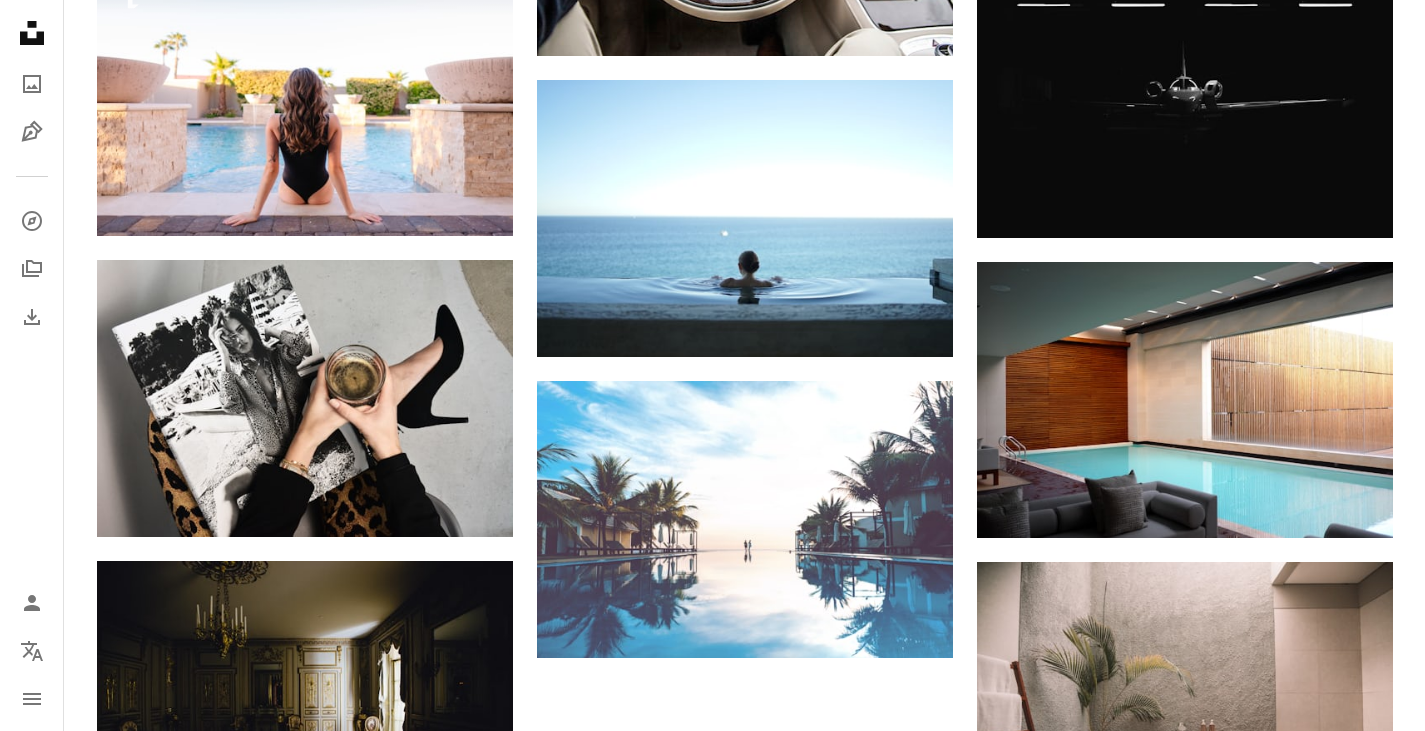 scroll, scrollTop: 1700, scrollLeft: 0, axis: vertical 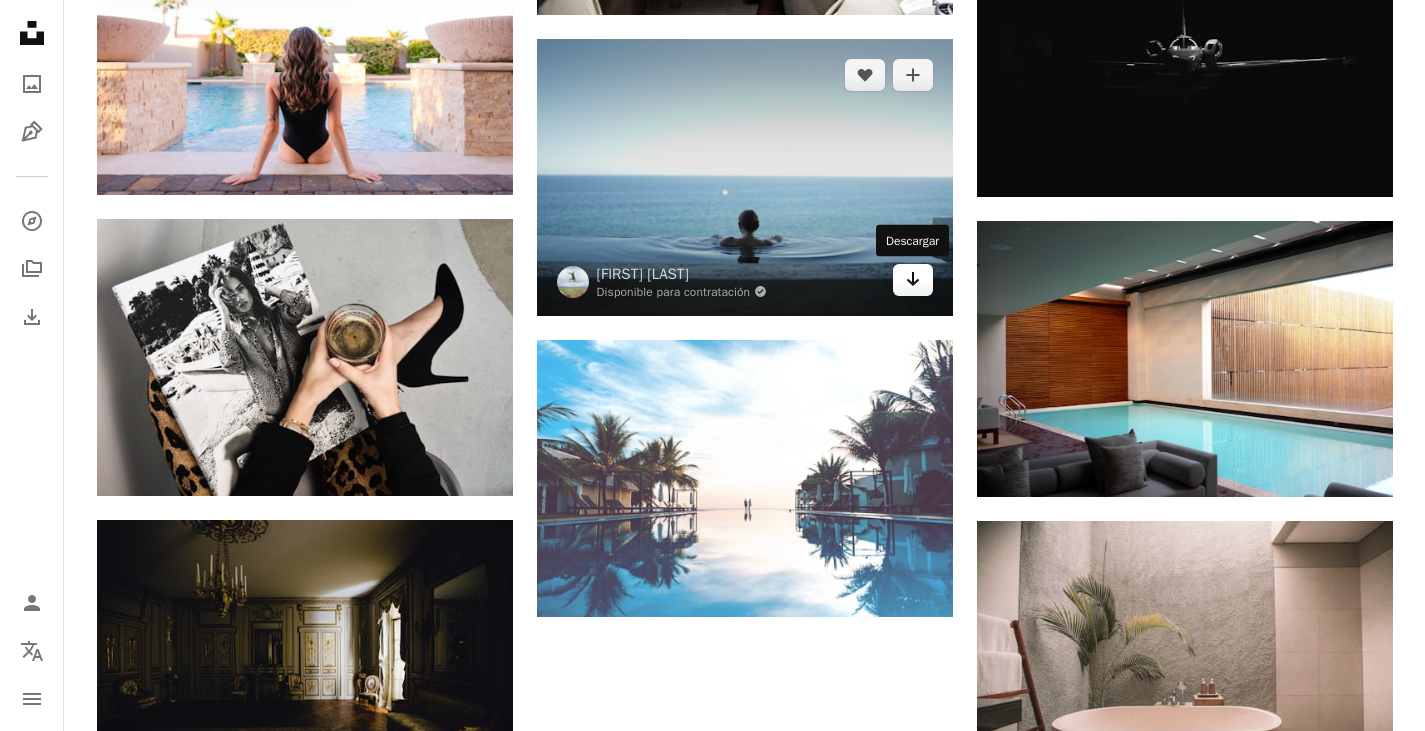 click on "Arrow pointing down" 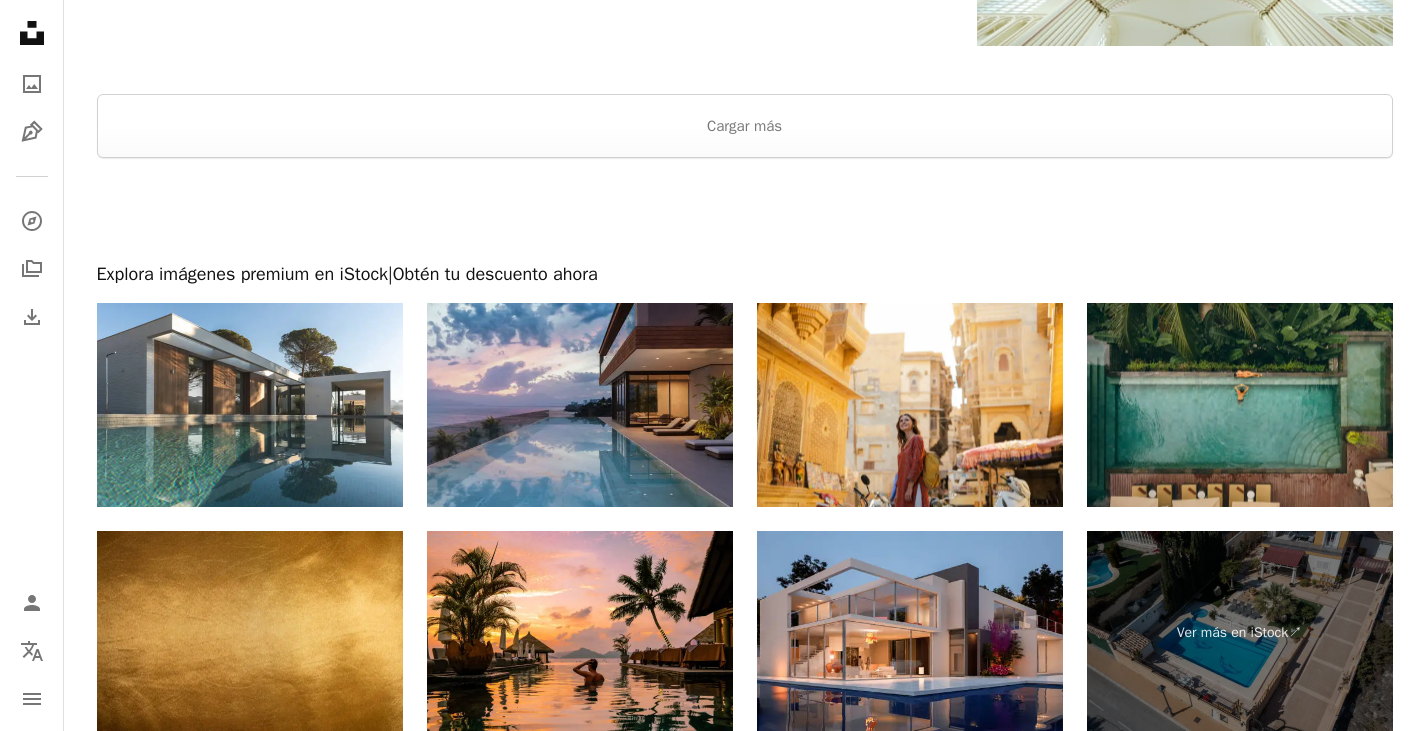 scroll, scrollTop: 3000, scrollLeft: 0, axis: vertical 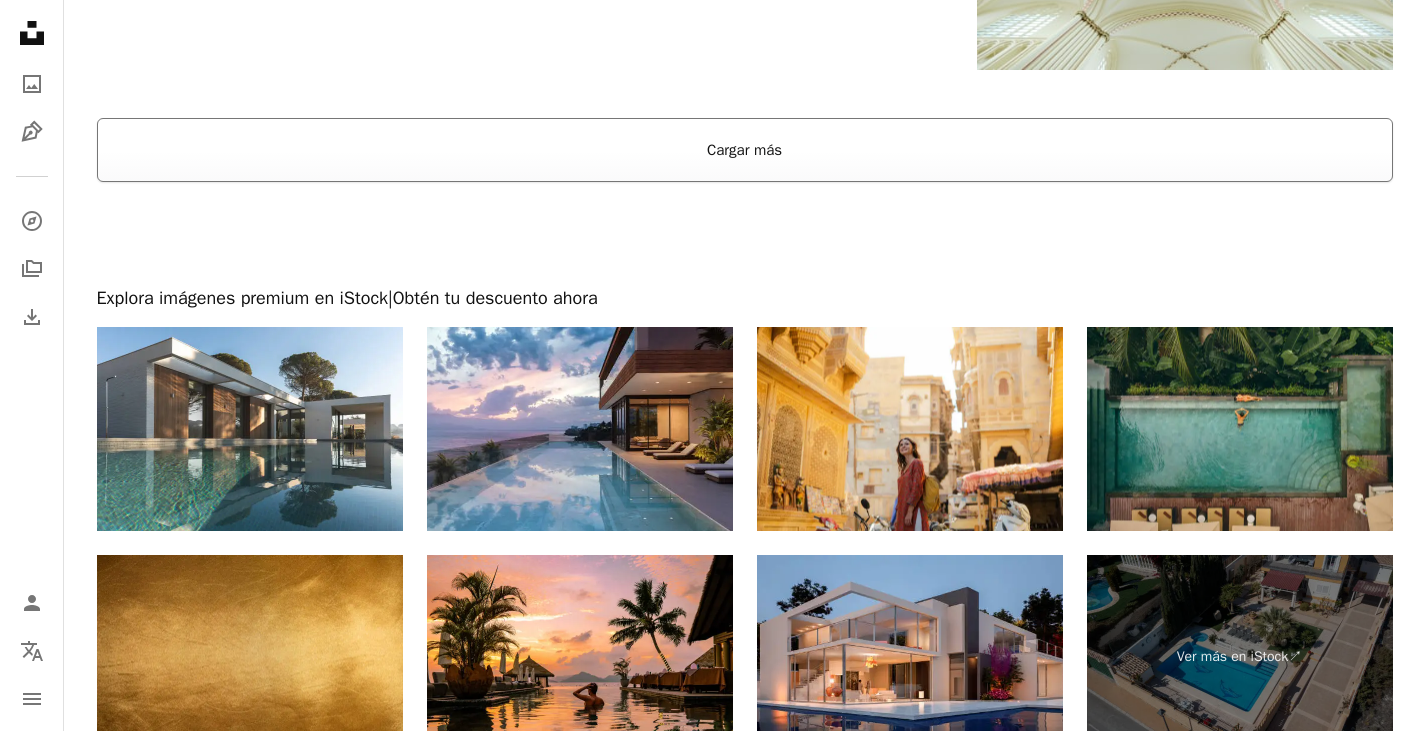 click on "Cargar más" at bounding box center (745, 150) 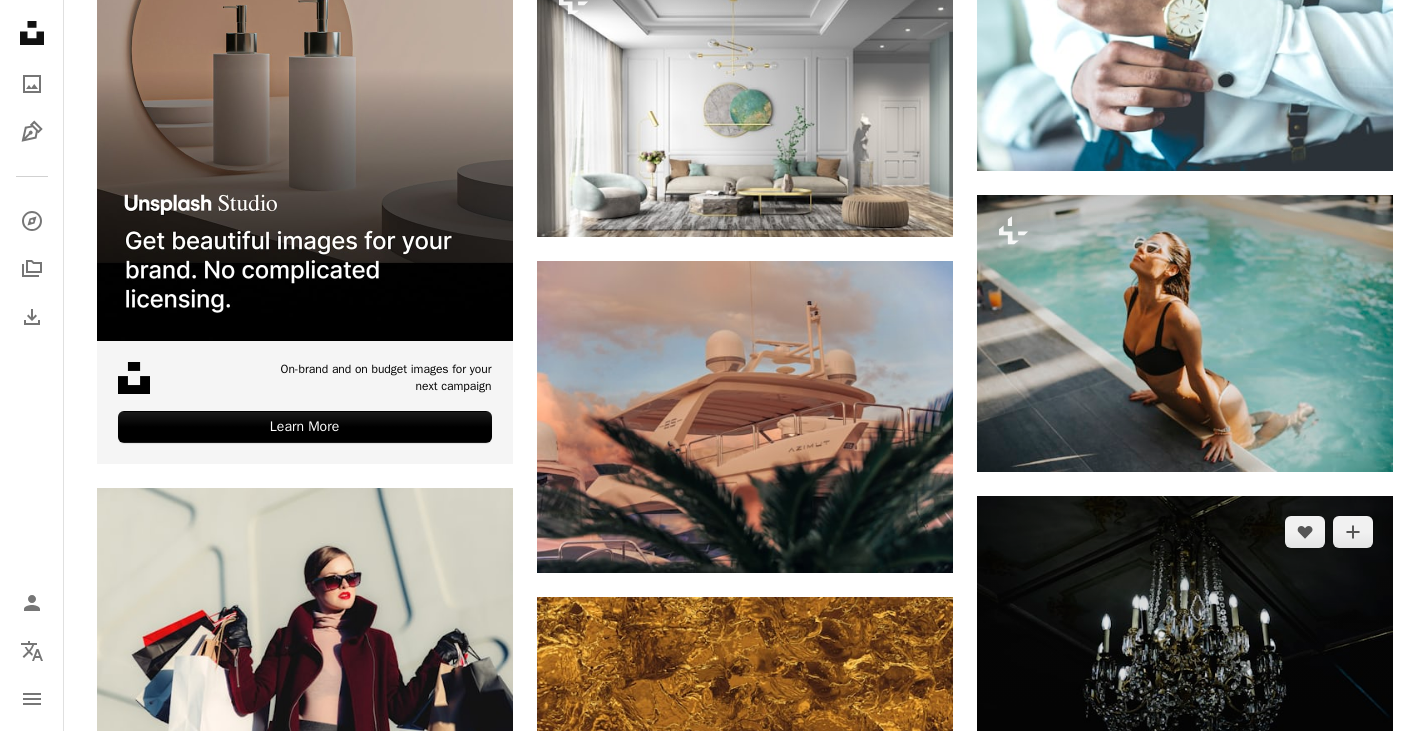 scroll, scrollTop: 3764, scrollLeft: 0, axis: vertical 